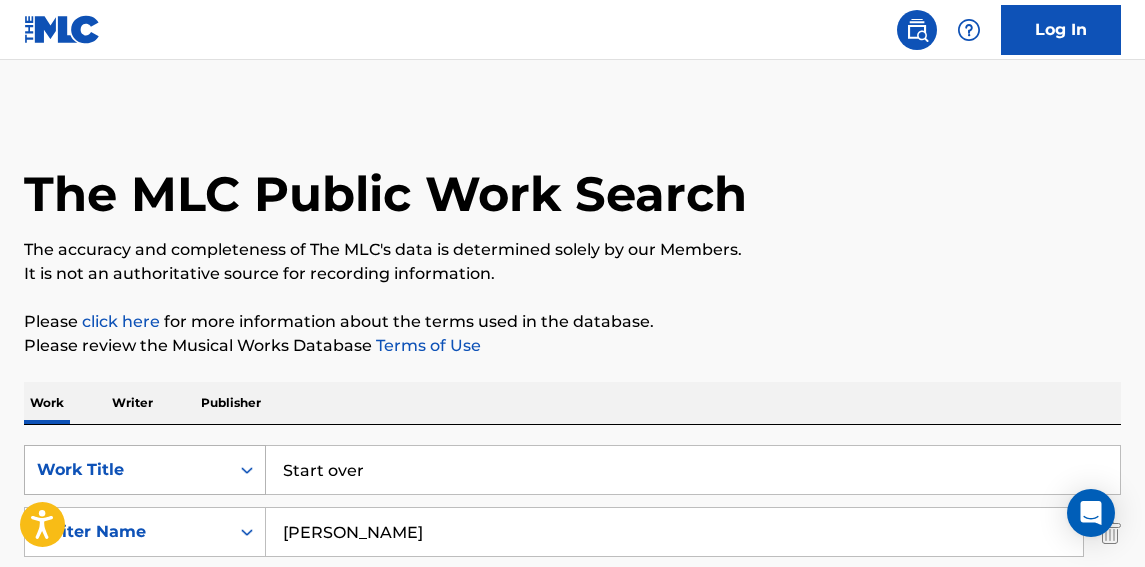 scroll, scrollTop: 368, scrollLeft: 0, axis: vertical 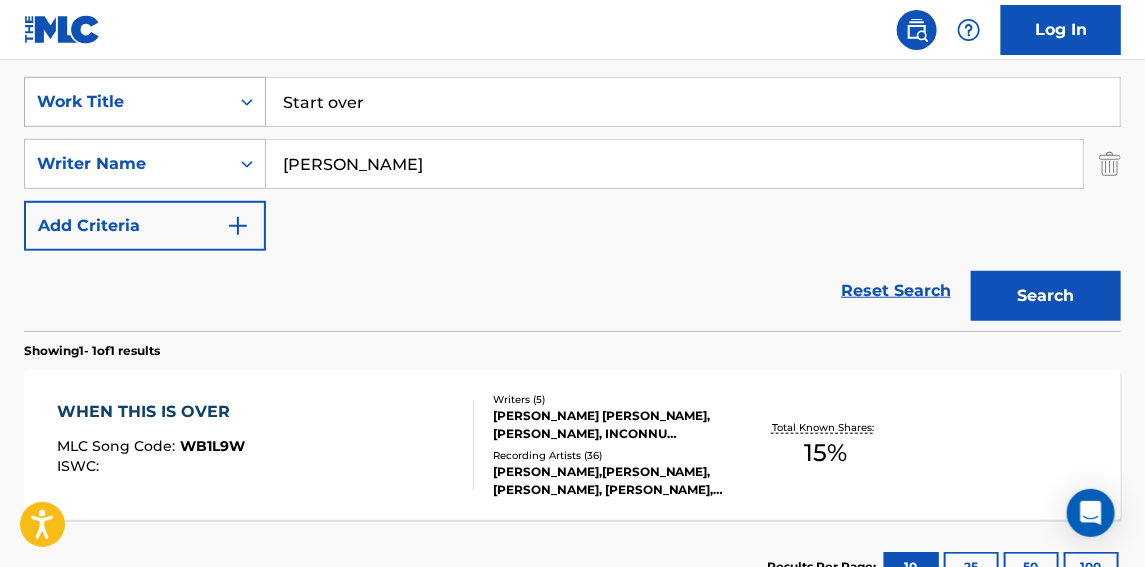 click on "SearchWithCriteria9d915cc0-0872-46a2-b82a-c0c3e2229828 Work Title Start over" at bounding box center (572, 102) 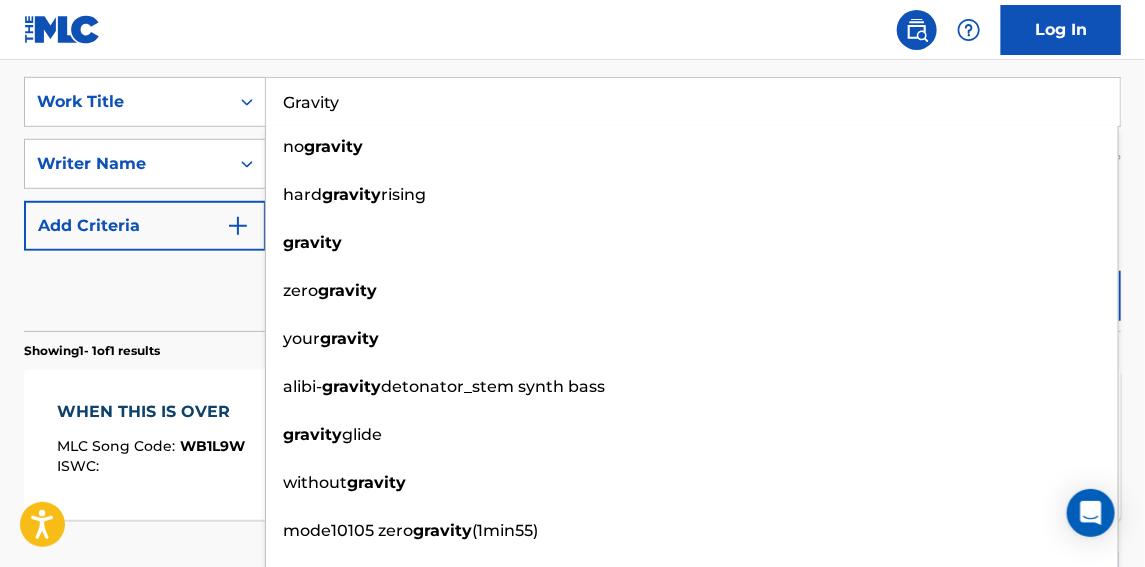 type on "Gravity" 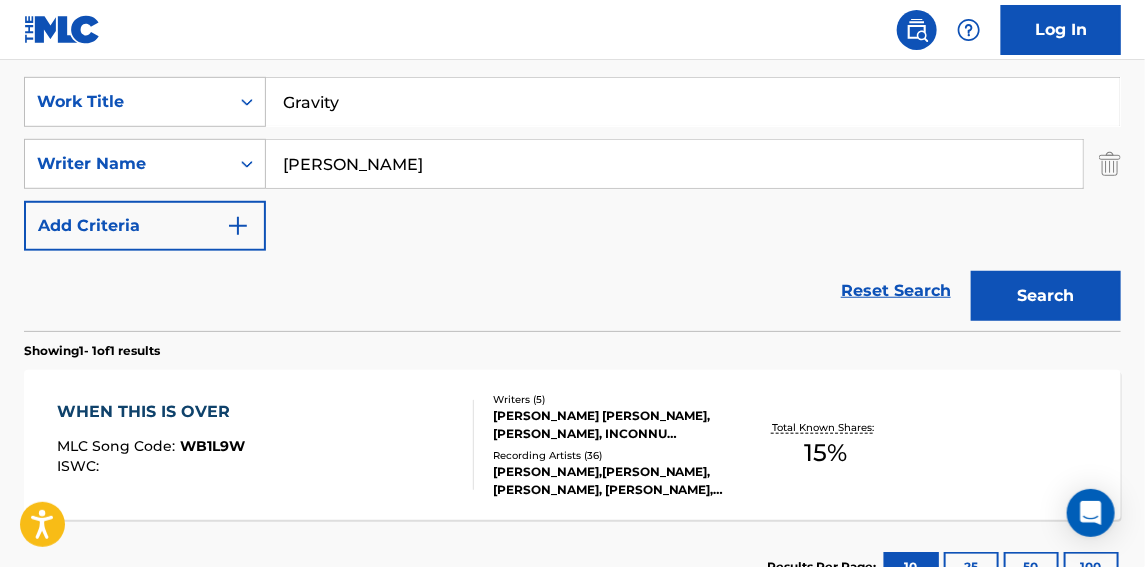 drag, startPoint x: 171, startPoint y: 306, endPoint x: 350, endPoint y: 89, distance: 281.30054 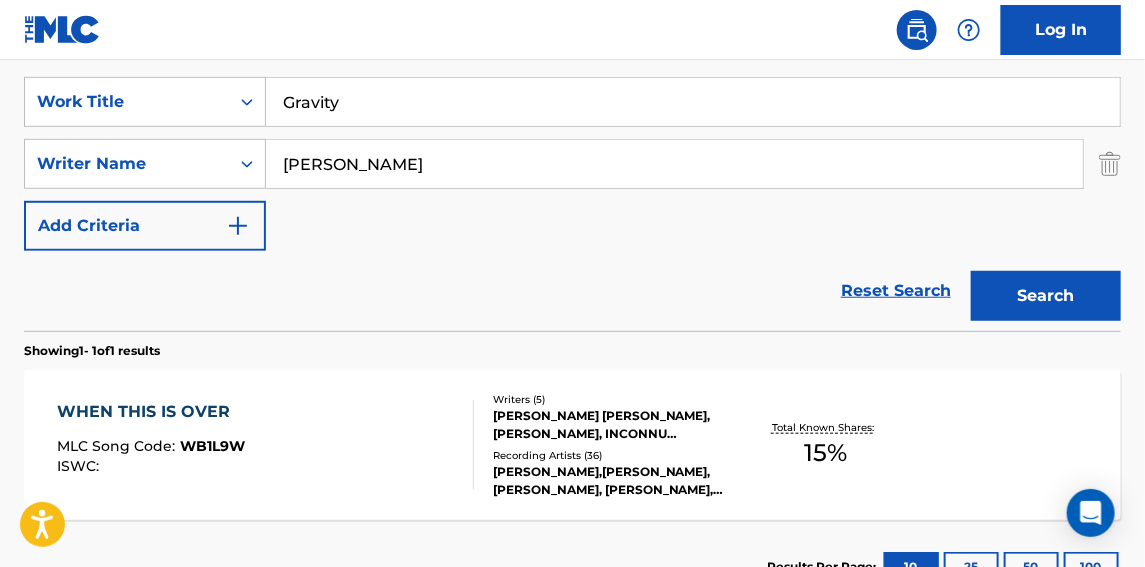 paste on "[PERSON_NAME]" 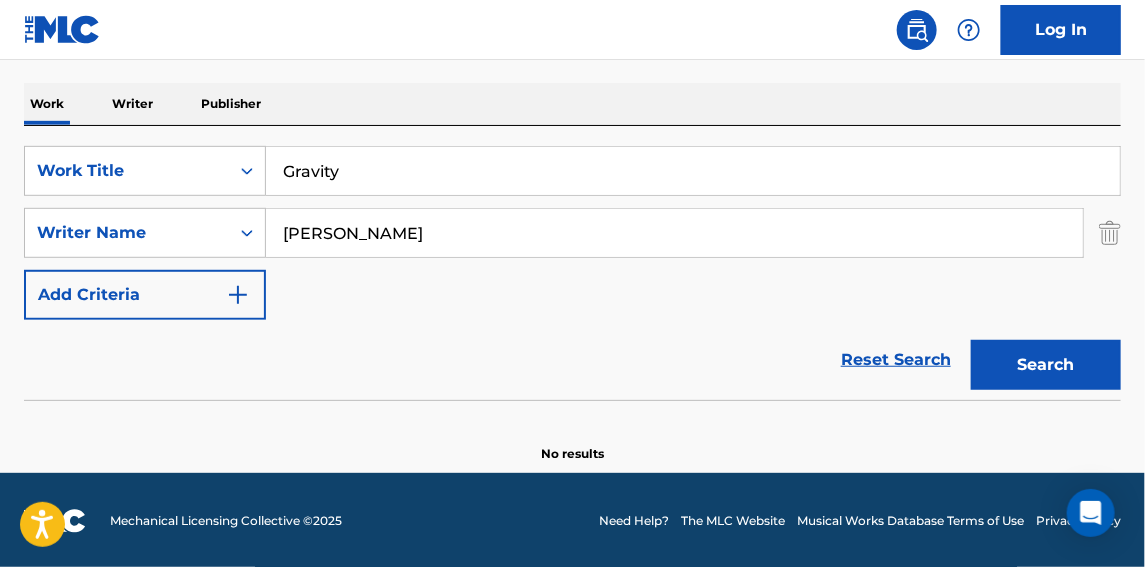 click on "SearchWithCriteria9d915cc0-0872-46a2-b82a-c0c3e2229828 Work Title Gravity SearchWithCriteria013fcd79-3b00-44d5-928e-770a825be22e Writer Name [PERSON_NAME] Add Criteria" at bounding box center [572, 233] 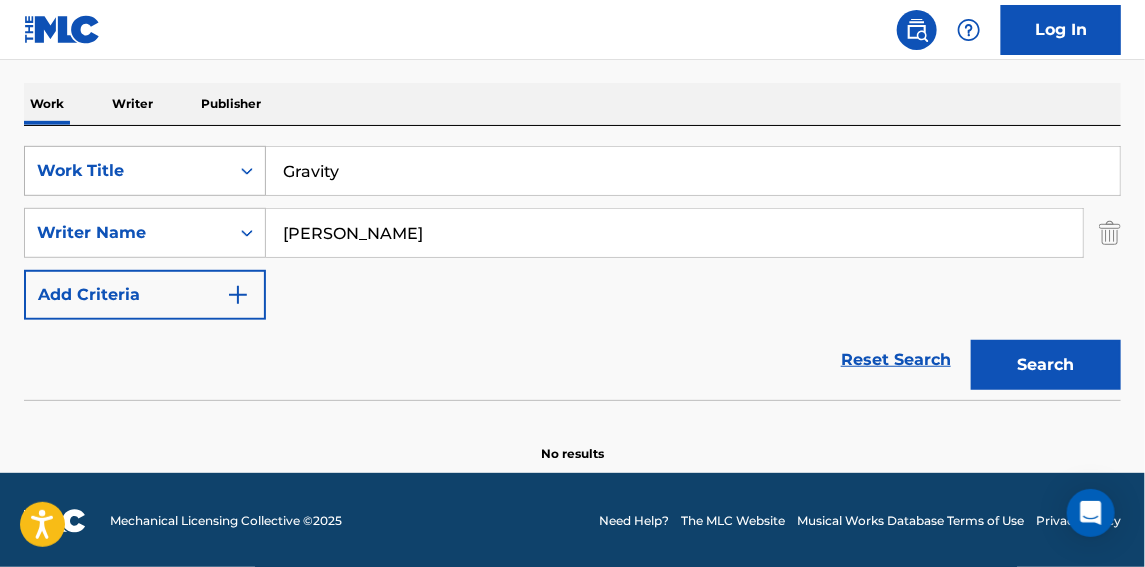 paste on "[PERSON_NAME]" 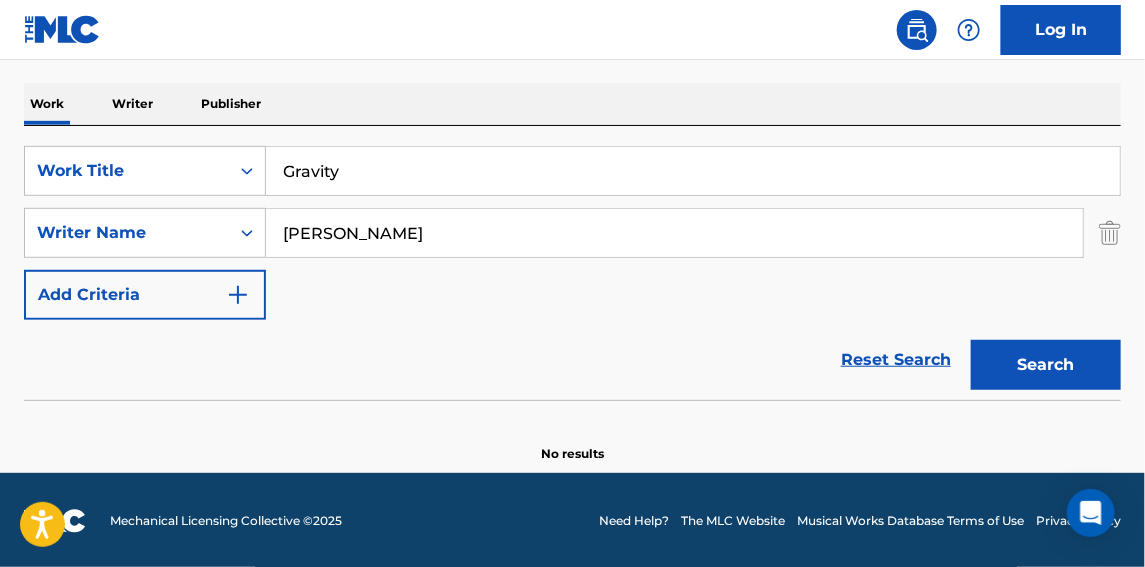 type on "[PERSON_NAME]" 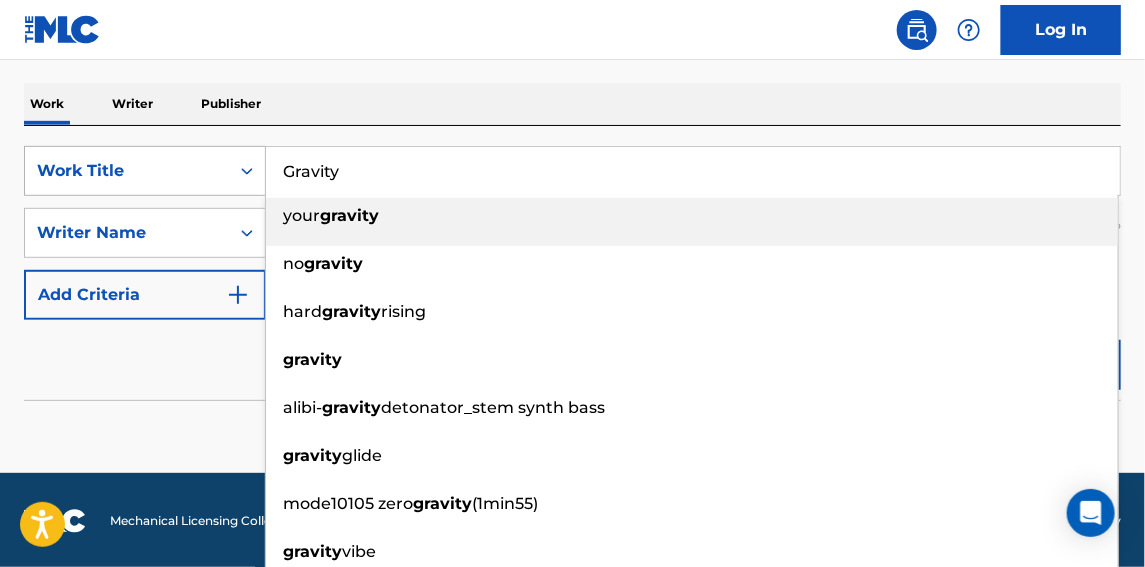 drag, startPoint x: 396, startPoint y: 165, endPoint x: 184, endPoint y: 145, distance: 212.9413 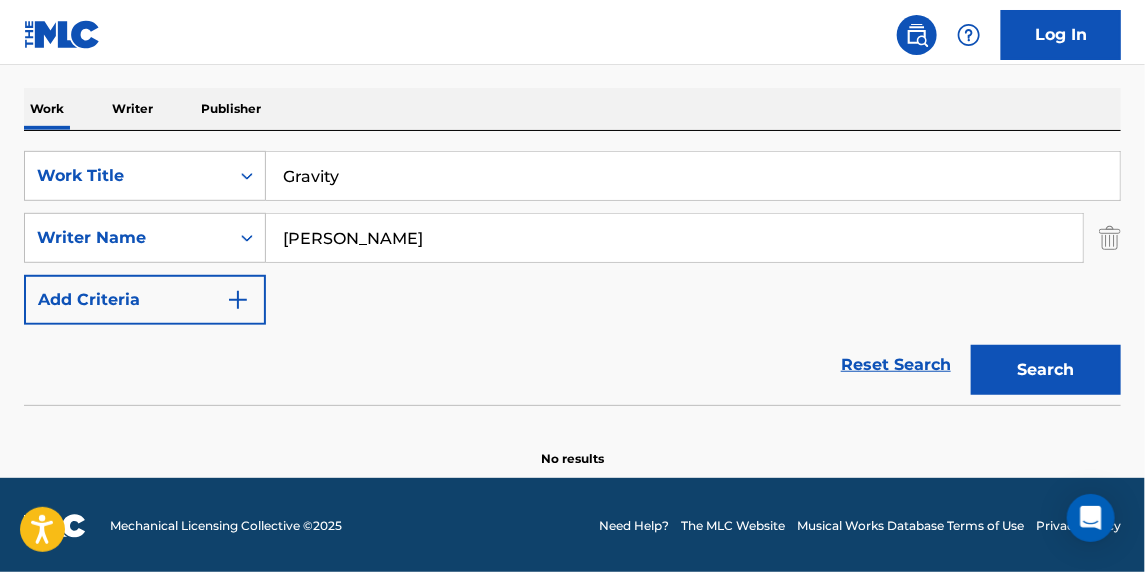 scroll, scrollTop: 290, scrollLeft: 0, axis: vertical 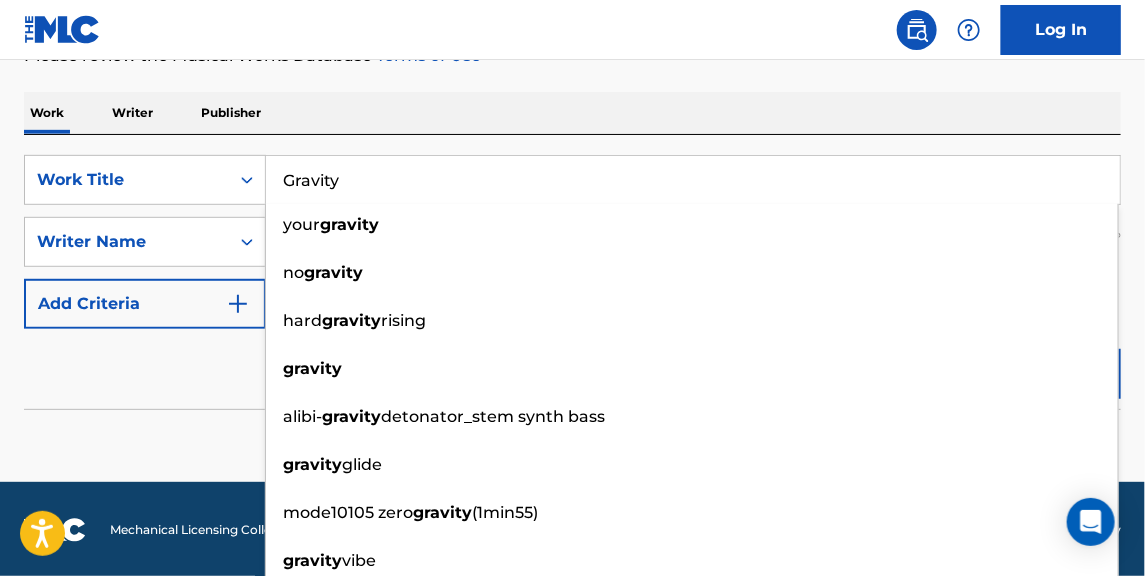 click on "Work Writer Publisher" at bounding box center (572, 113) 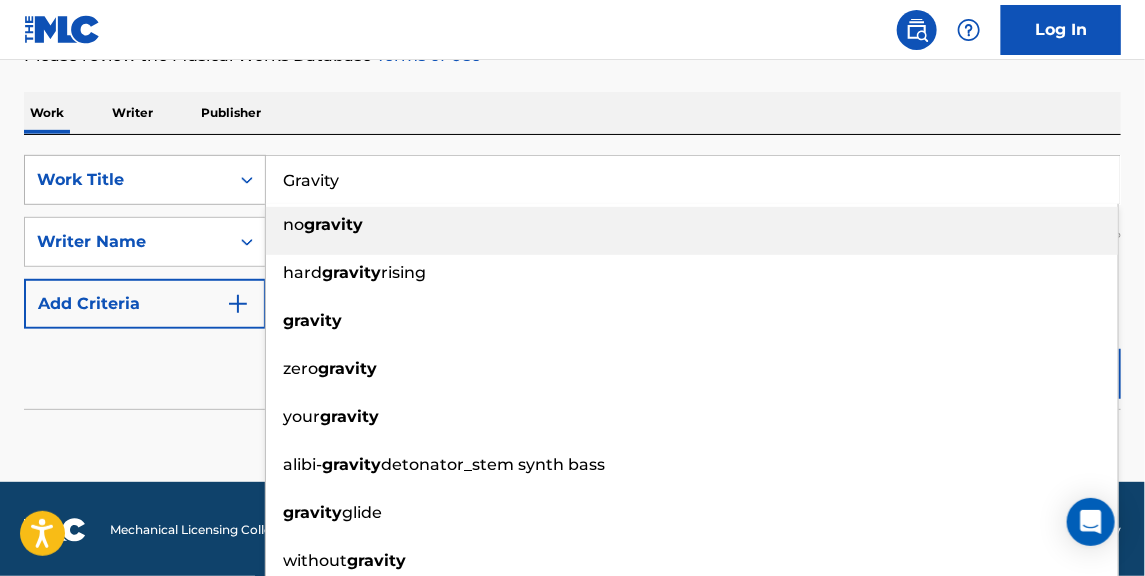 drag, startPoint x: 387, startPoint y: 194, endPoint x: 198, endPoint y: 180, distance: 189.5178 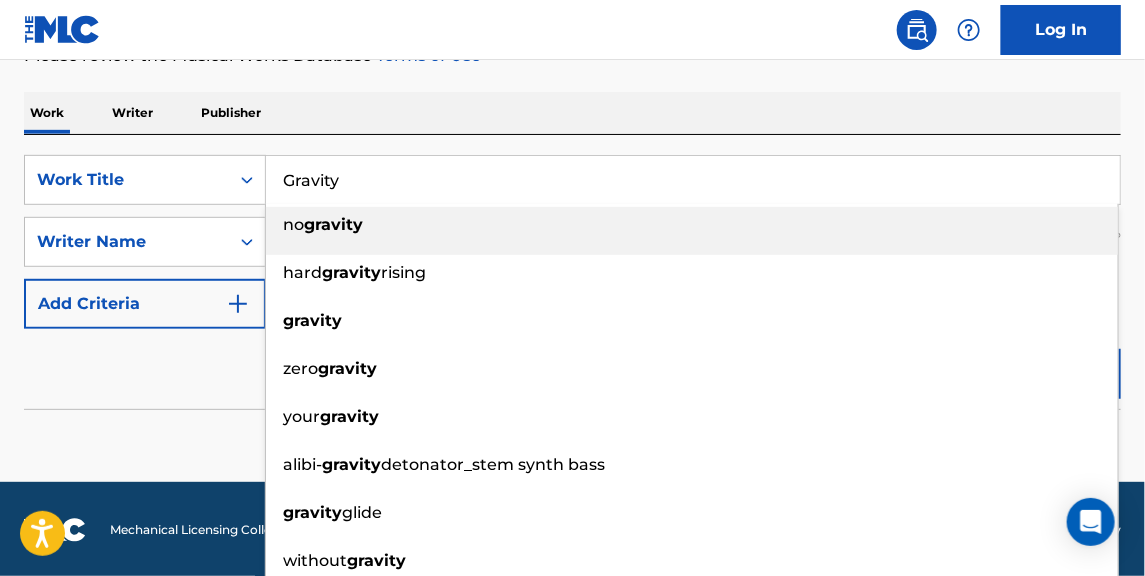 paste on "Piece of My Heart" 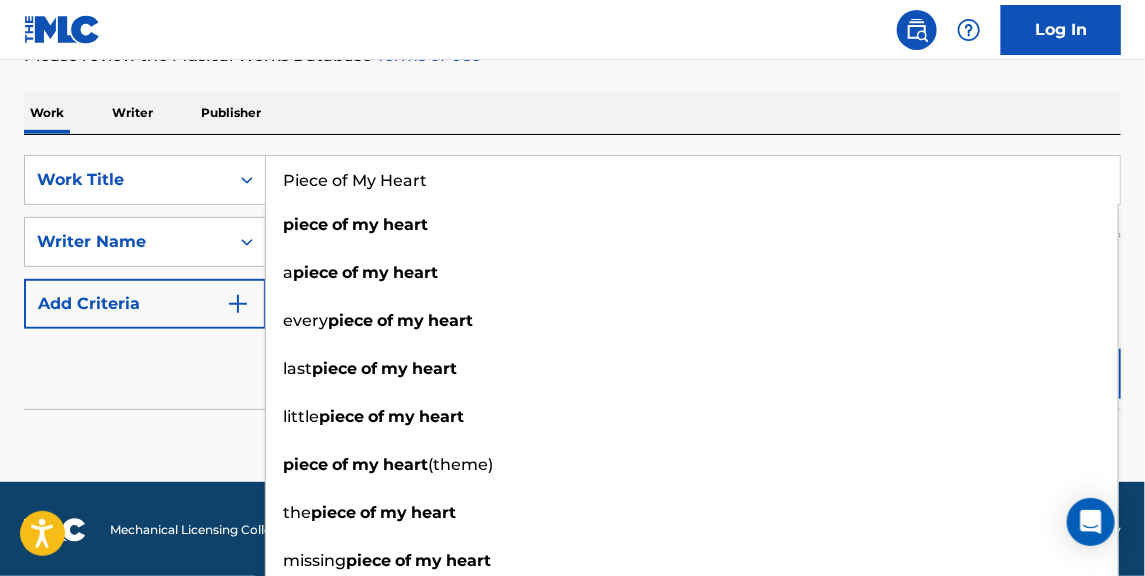 type on "Piece of My Heart" 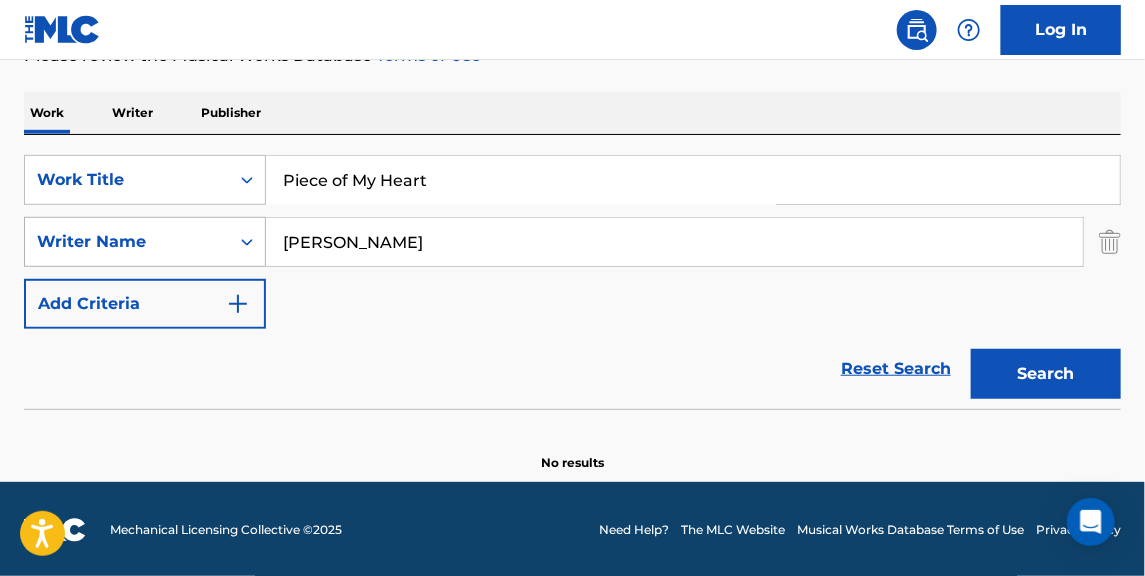 drag, startPoint x: 446, startPoint y: 246, endPoint x: 173, endPoint y: 242, distance: 273.0293 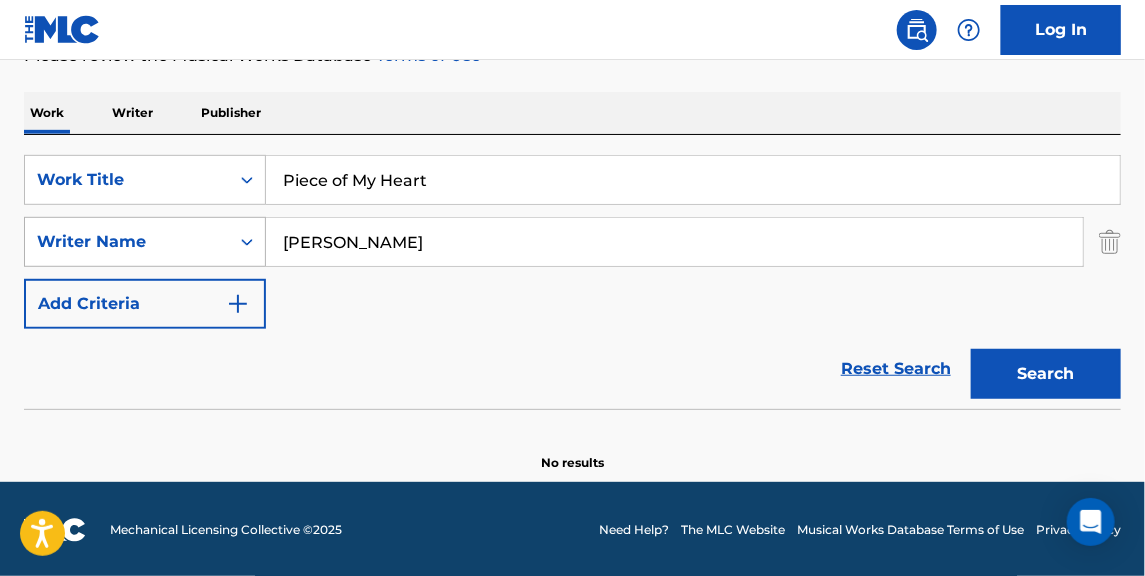 paste on "[PERSON_NAME]" 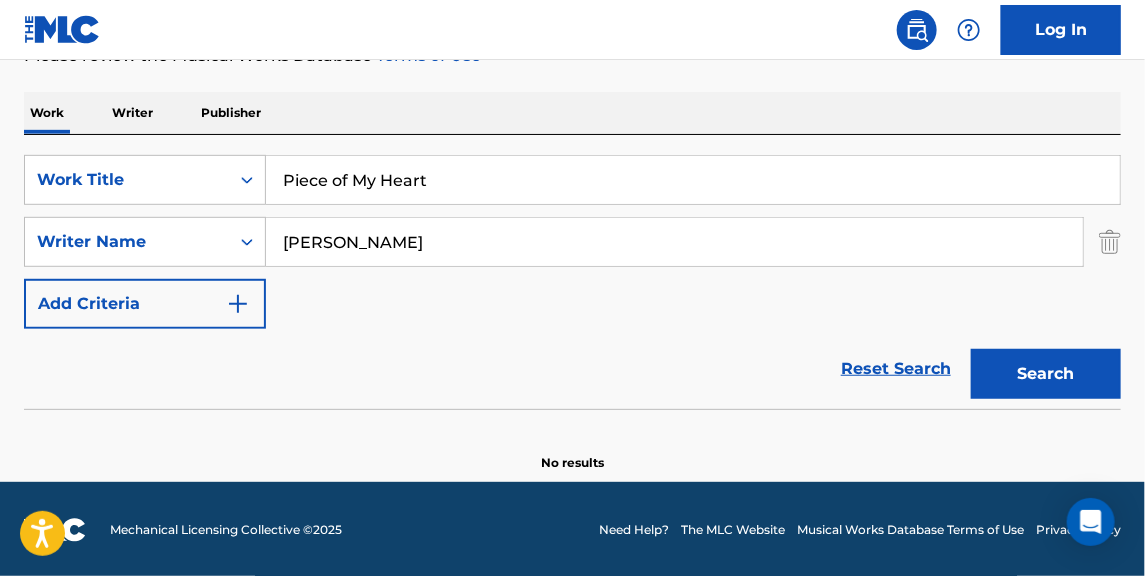 type on "[PERSON_NAME]" 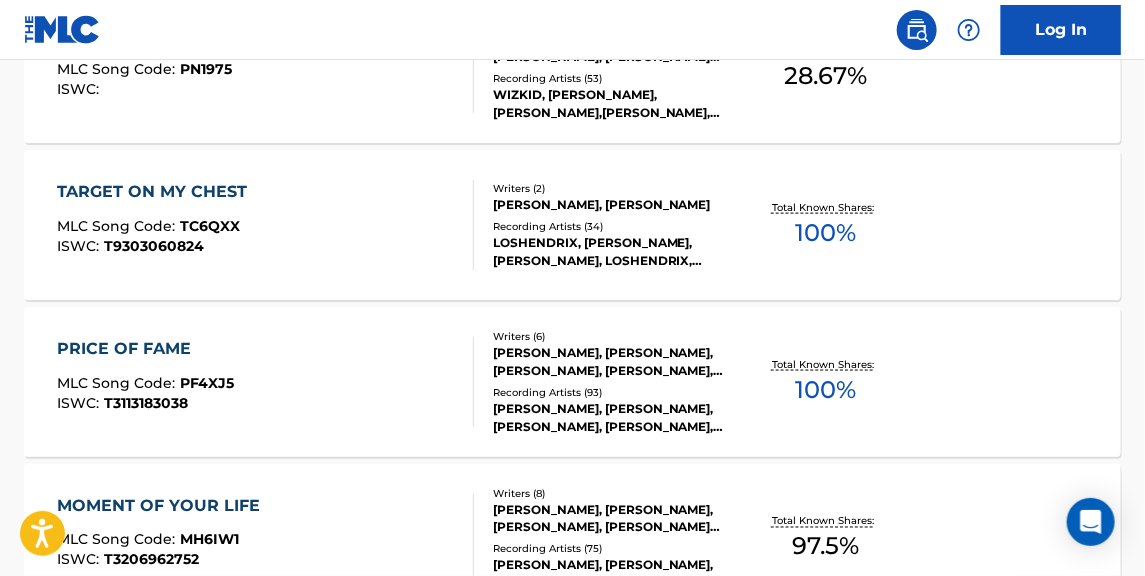 scroll, scrollTop: 290, scrollLeft: 0, axis: vertical 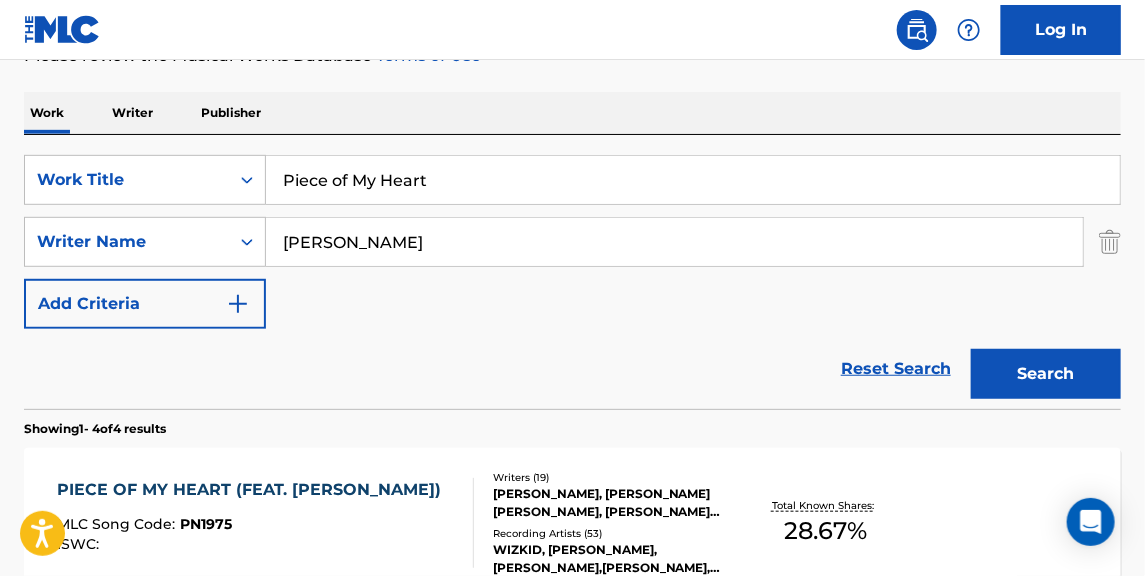 click on "PIECE OF MY HEART (FEAT. [PERSON_NAME]) MLC Song Code : PN1975 ISWC :" at bounding box center [254, 523] 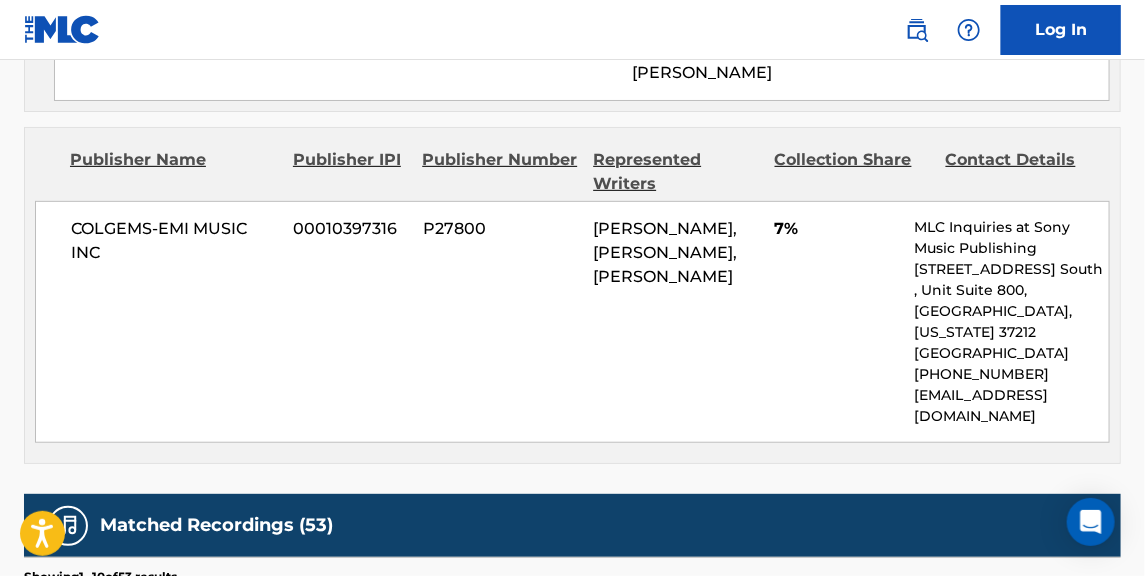 scroll, scrollTop: 2727, scrollLeft: 0, axis: vertical 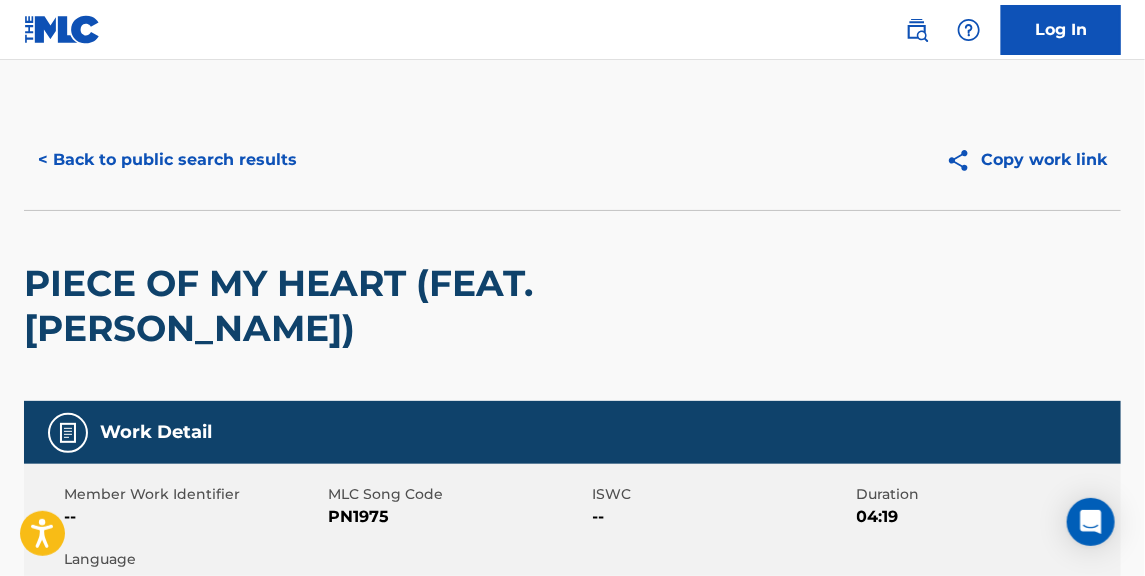 click on "< Back to public search results" at bounding box center [167, 160] 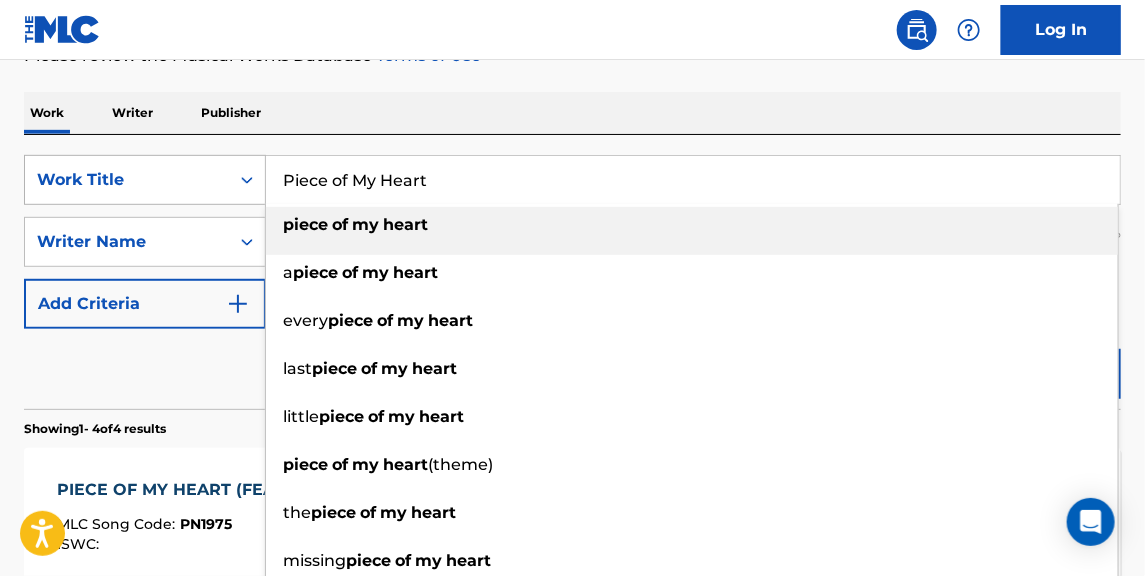 paste on "Break Me Down" 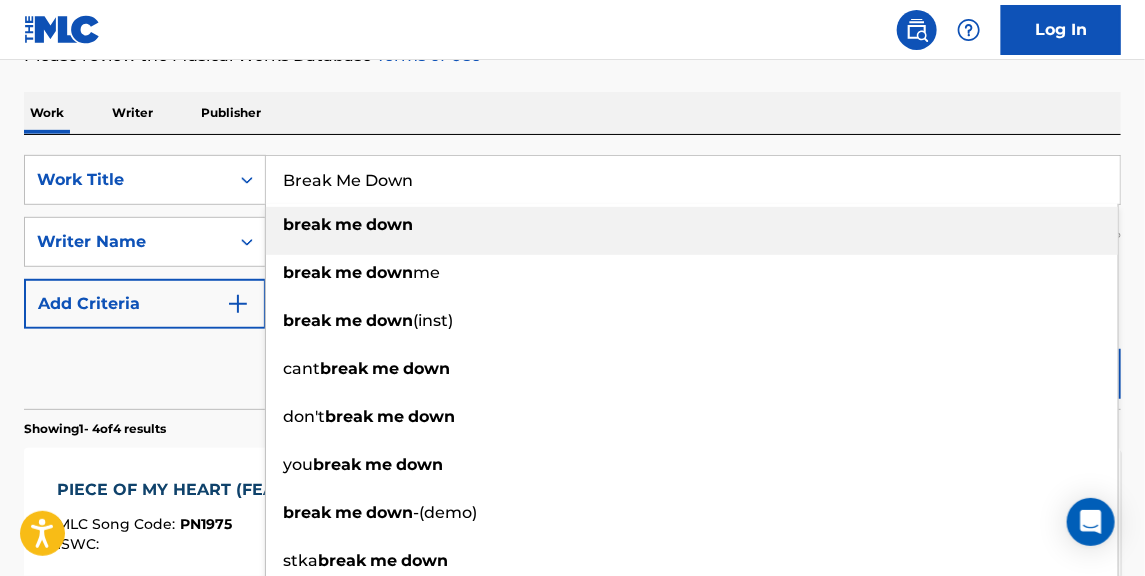type on "Break Me Down" 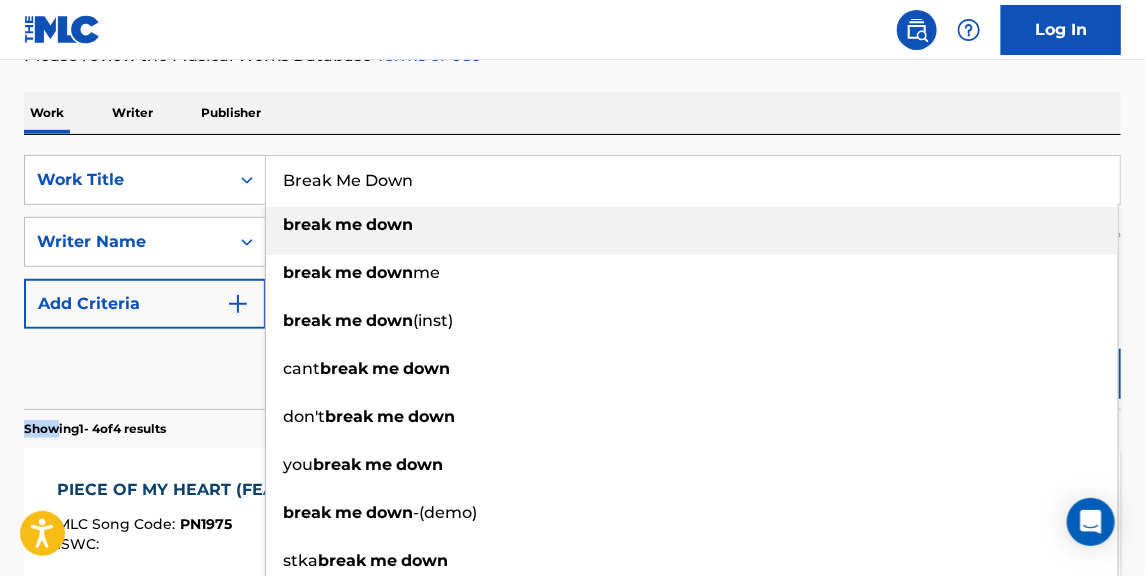 click on "SearchWithCriteria9d915cc0-0872-46a2-b82a-c0c3e2229828 Work Title Break Me Down break   me   down break   me   down  me break   me   down  (inst) cant  break   me   down don't  break   me   down you  break   me   down break   me   down -(demo) stka  break   me   down break   me   down  again just  break   me   down SearchWithCriteria013fcd79-3b00-44d5-928e-770a825be22e Writer Name [PERSON_NAME] Add Criteria Reset Search Search Showing  1  -   4  of  4   results   PIECE OF MY HEART (FEAT. [PERSON_NAME]) MLC Song Code : PN1975 ISWC : Writers ( 19 ) [PERSON_NAME], [PERSON_NAME], [PERSON_NAME] [PERSON_NAME], [PERSON_NAME], [PERSON_NAME], [PERSON_NAME], [PERSON_NAME], [PERSON_NAME], [PERSON_NAME], [PERSON_NAME], [PERSON_NAME] [PERSON_NAME], [PERSON_NAME], [PERSON_NAME], [PERSON_NAME], [PERSON_NAME], [PERSON_NAME], [PERSON_NAME], [PERSON_NAME] Recording Artists ( 53 ) Total Known Shares: 28.67 % TARGET ON MY CHEST MLC Song Code : TC6QXX ISWC" at bounding box center [572, 649] 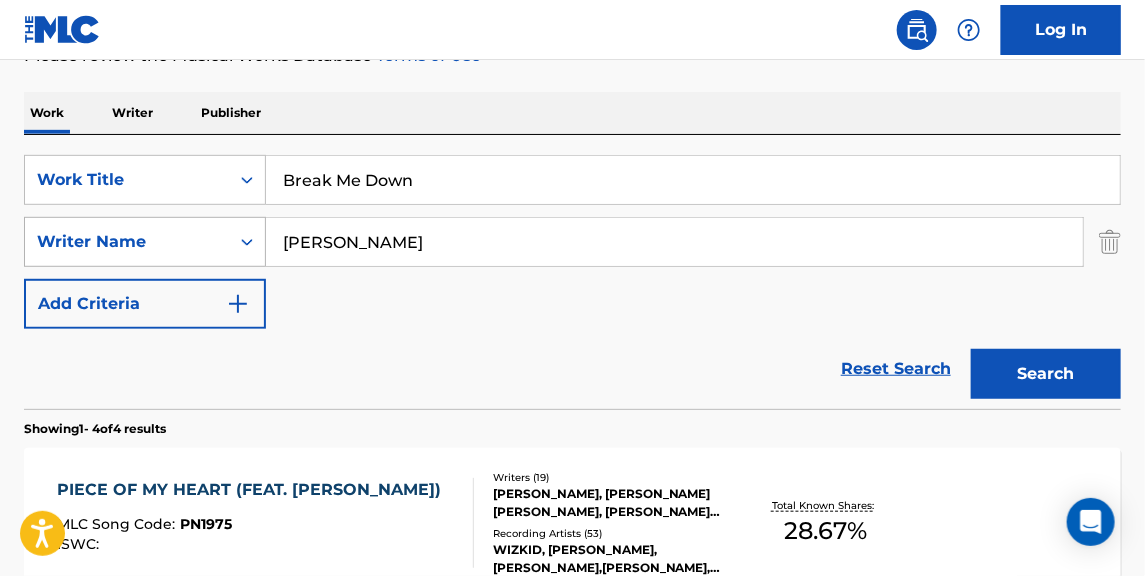 paste on "[PERSON_NAME]" 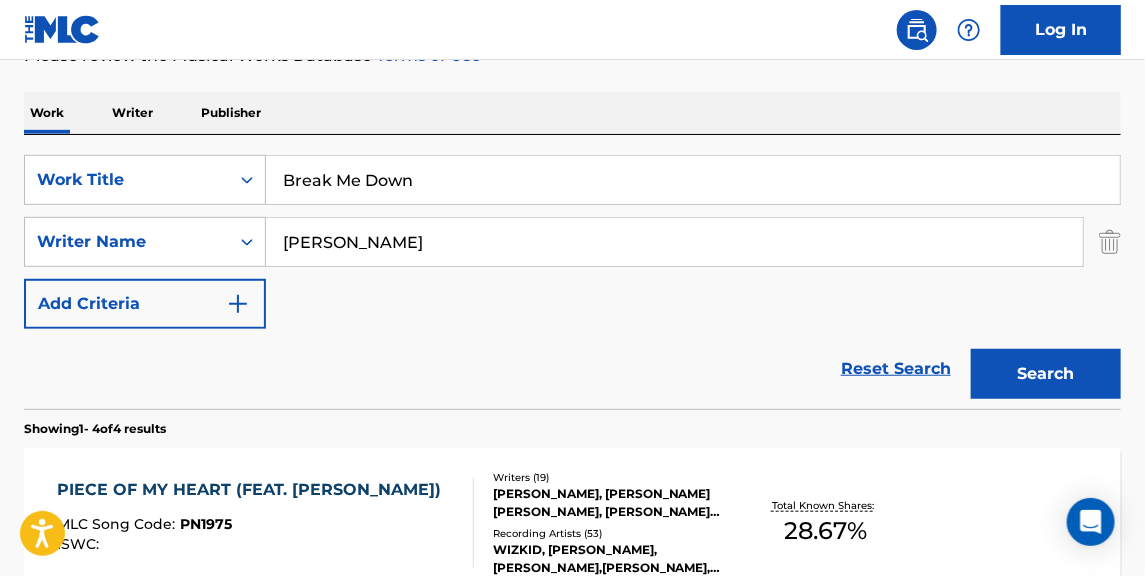 type on "[PERSON_NAME]" 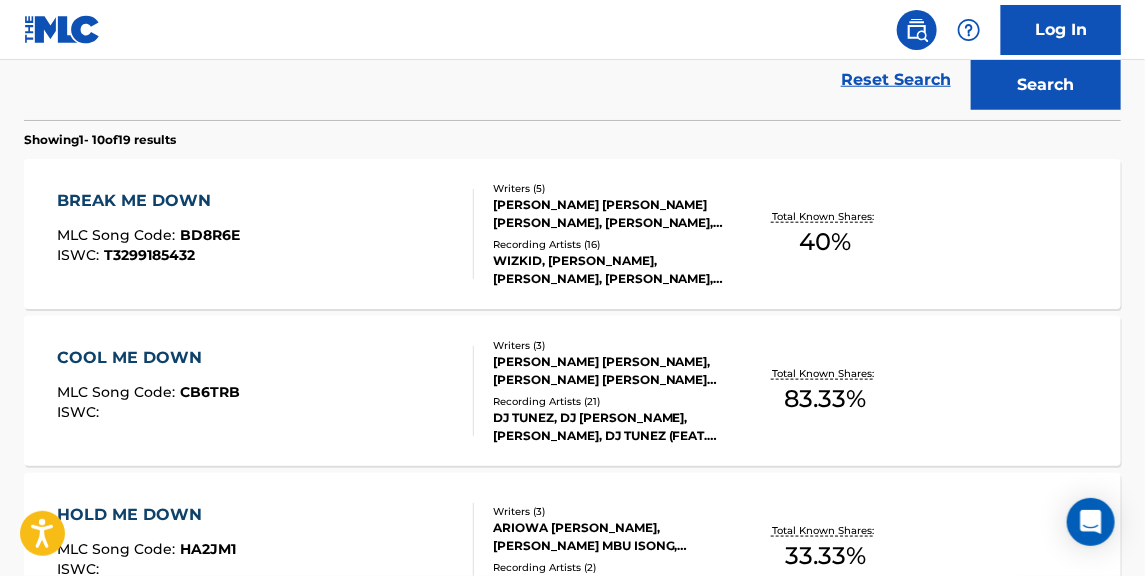 scroll, scrollTop: 593, scrollLeft: 0, axis: vertical 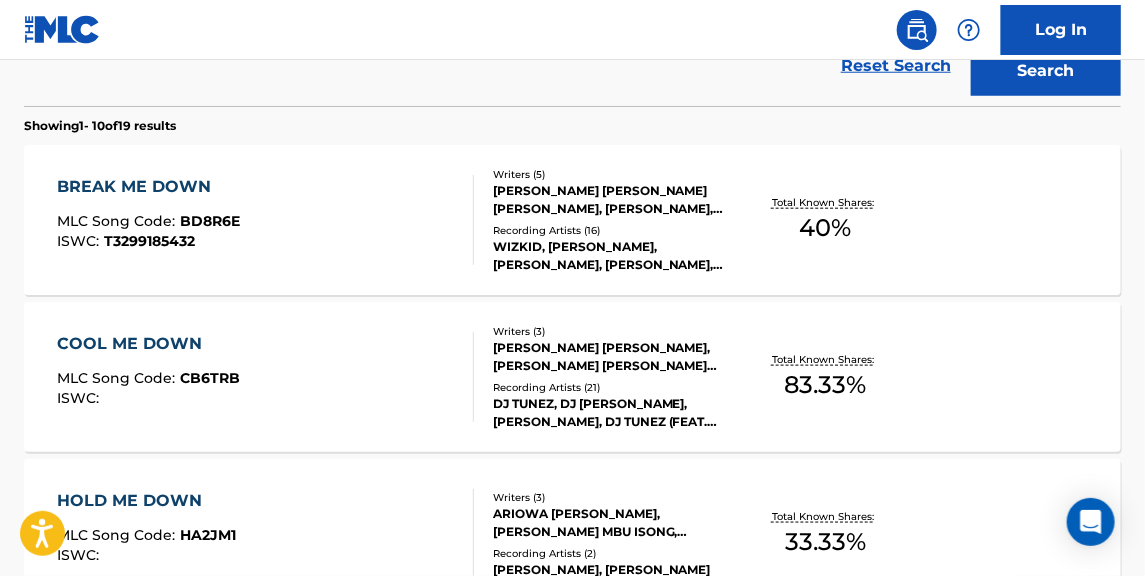 click on "BREAK ME DOWN MLC Song Code : BD8R6E ISWC : T3299185432" at bounding box center [265, 220] 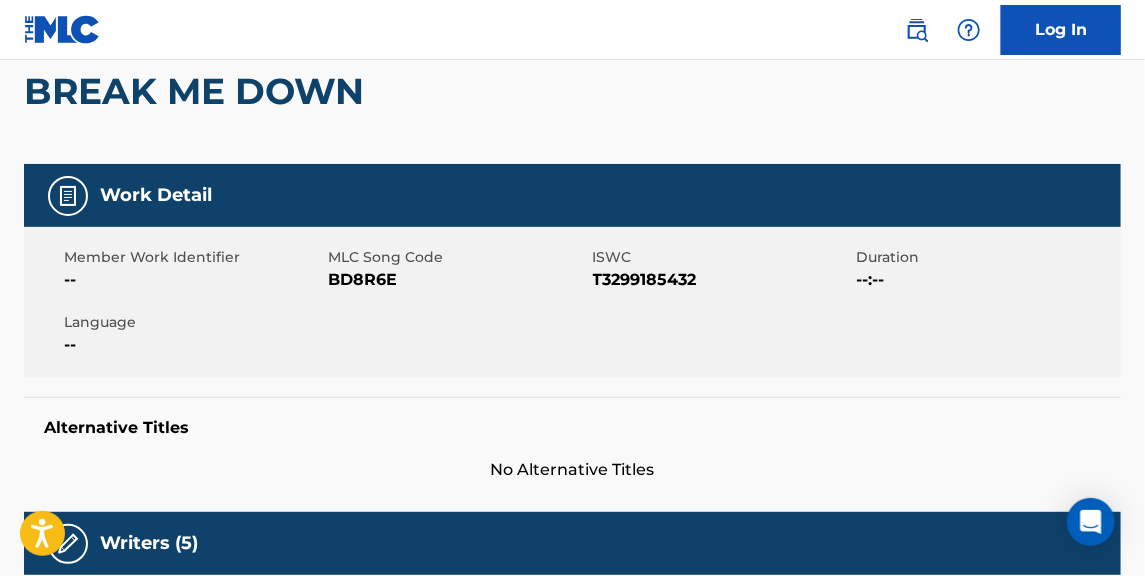 scroll, scrollTop: 606, scrollLeft: 0, axis: vertical 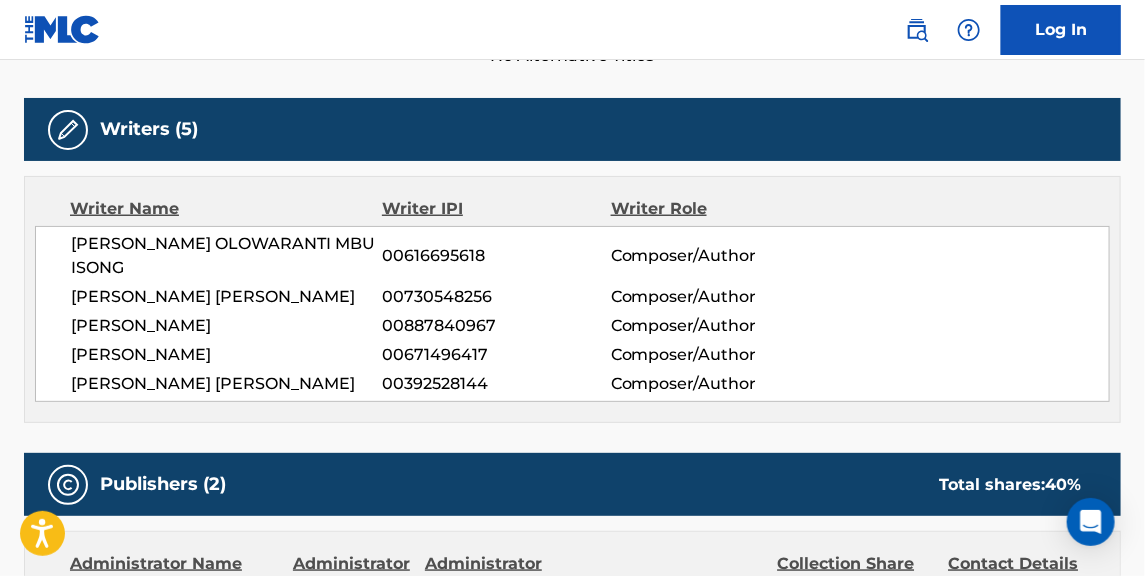 click on "[PERSON_NAME]" at bounding box center (226, 355) 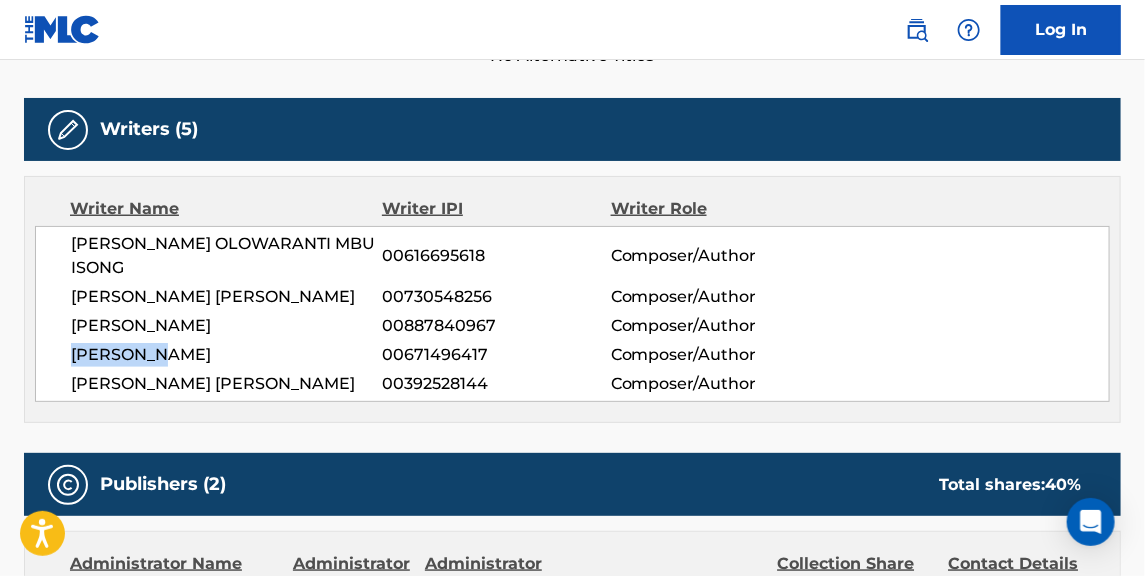 click on "[PERSON_NAME]" at bounding box center [226, 355] 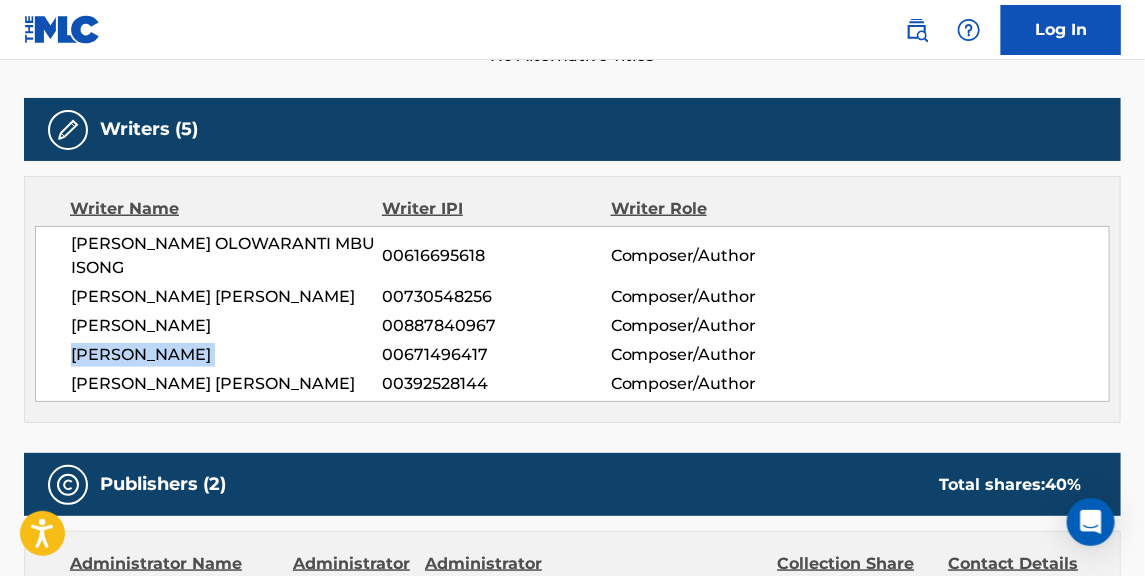 click on "[PERSON_NAME]" at bounding box center [226, 355] 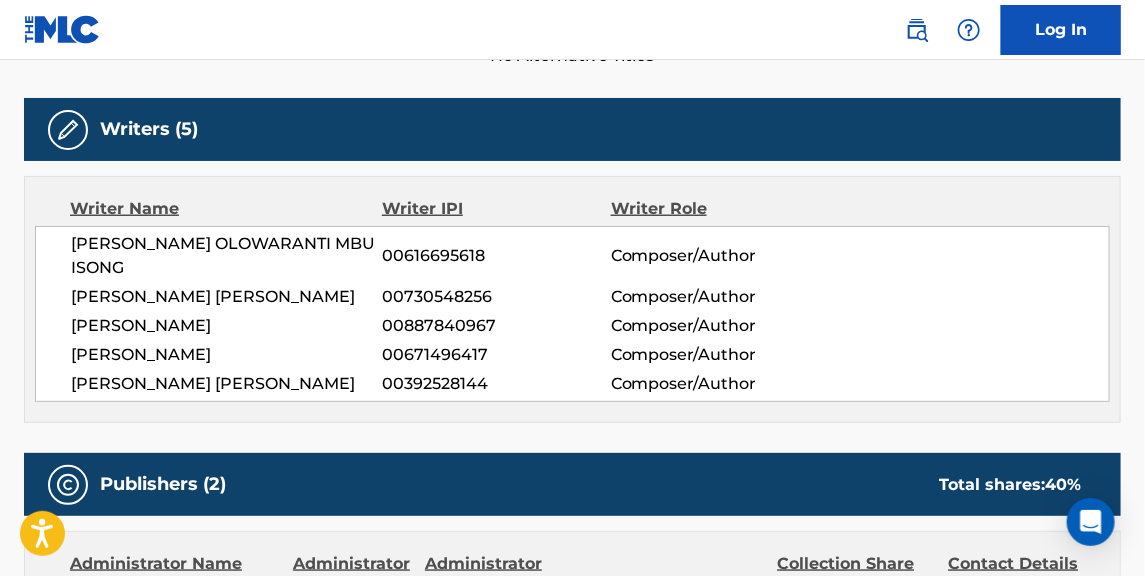 click on "00730548256" at bounding box center (496, 297) 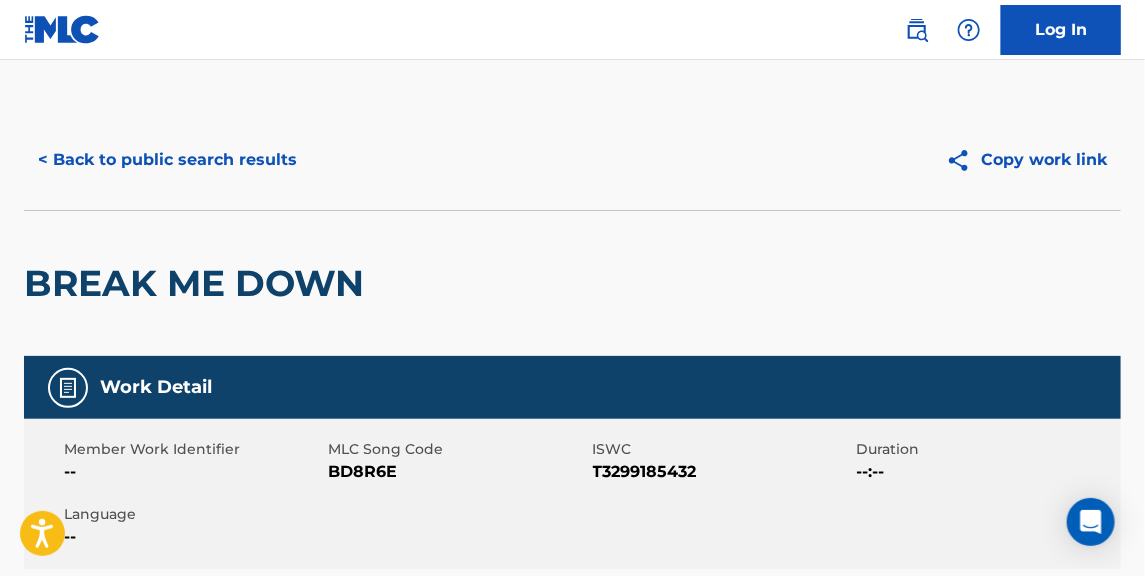 click on "BREAK ME DOWN" at bounding box center [199, 283] 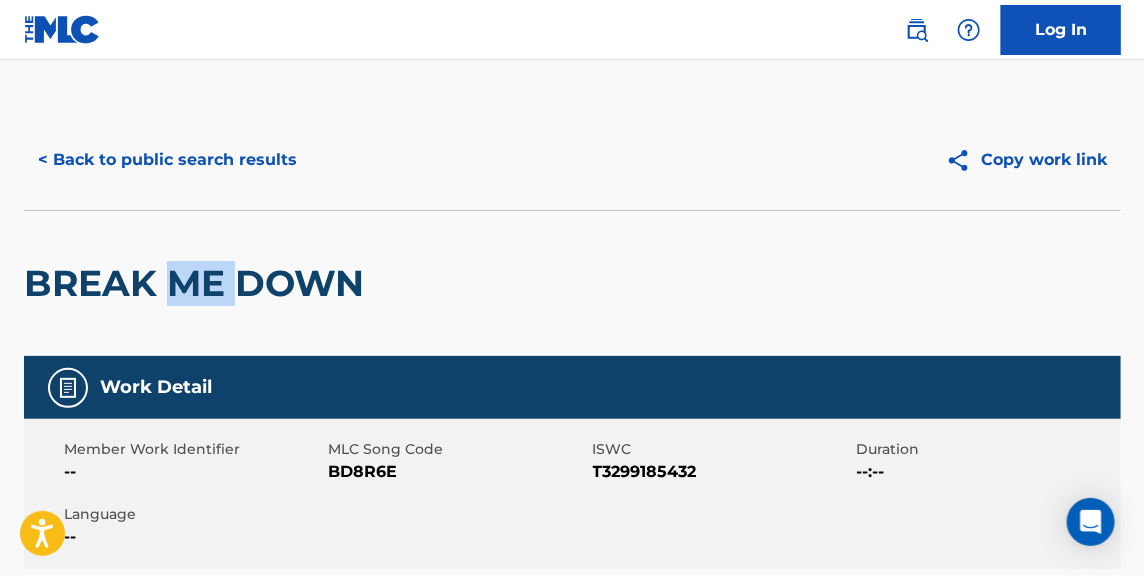 click on "BREAK ME DOWN" at bounding box center [199, 283] 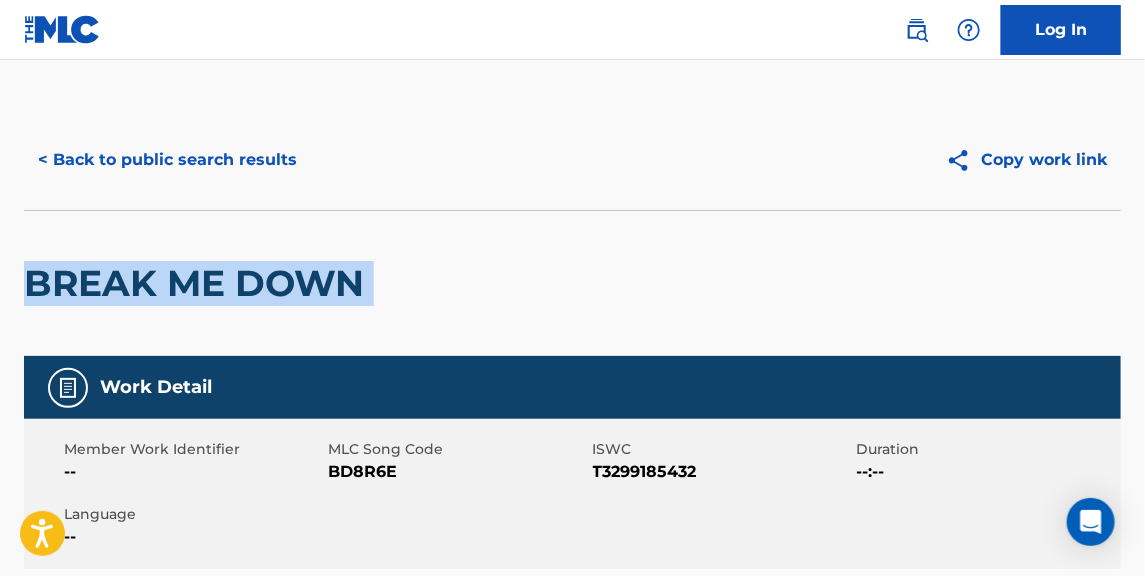 click on "BREAK ME DOWN" at bounding box center (199, 283) 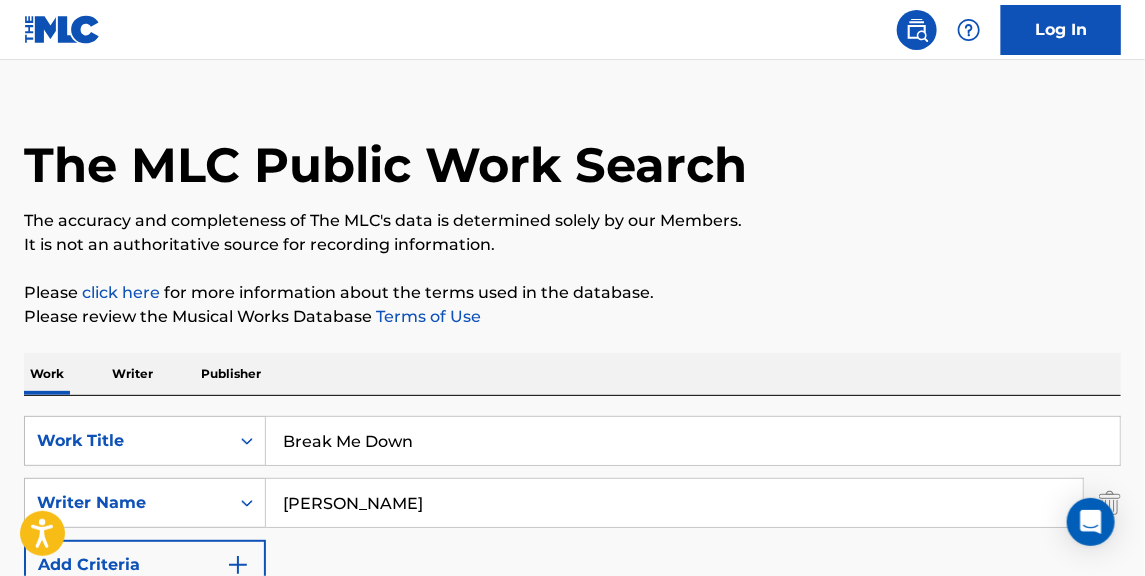 scroll, scrollTop: 0, scrollLeft: 0, axis: both 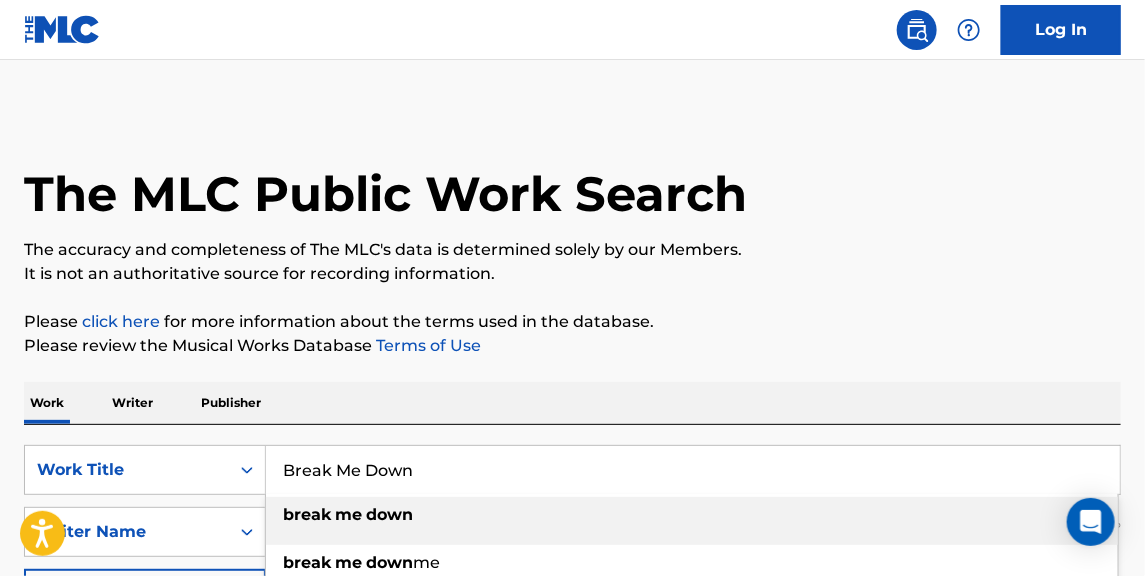 paste on "ad Girl" 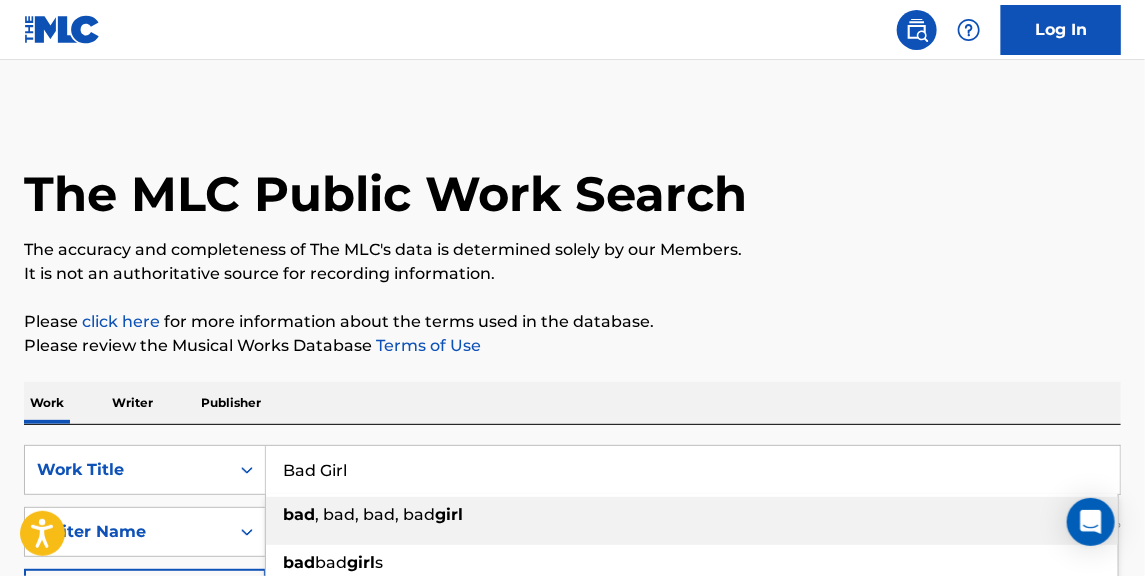 type on "Bad Girl" 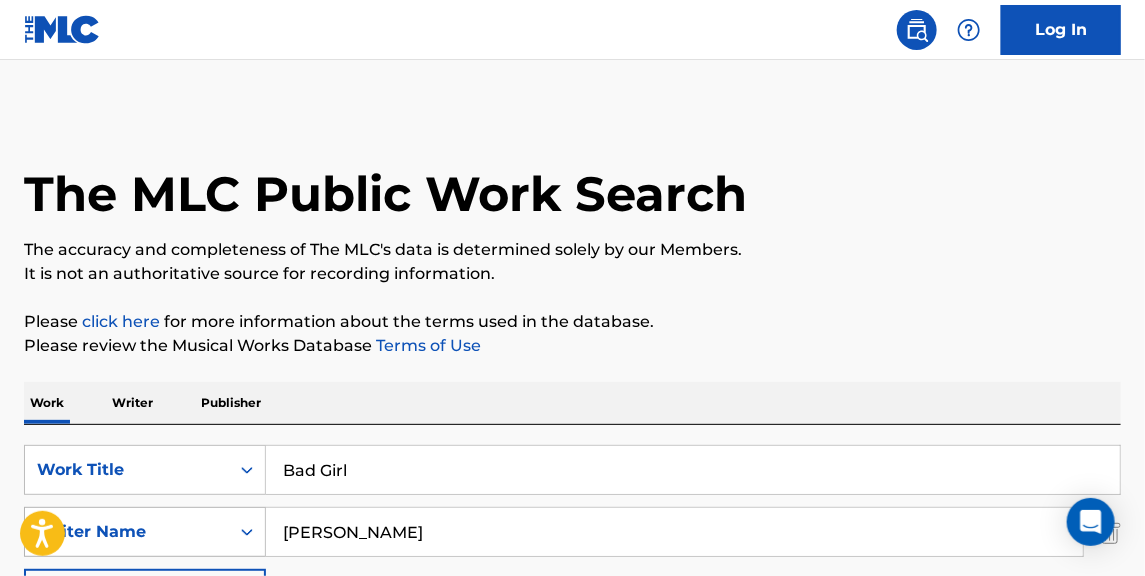 paste on "[PERSON_NAME]" 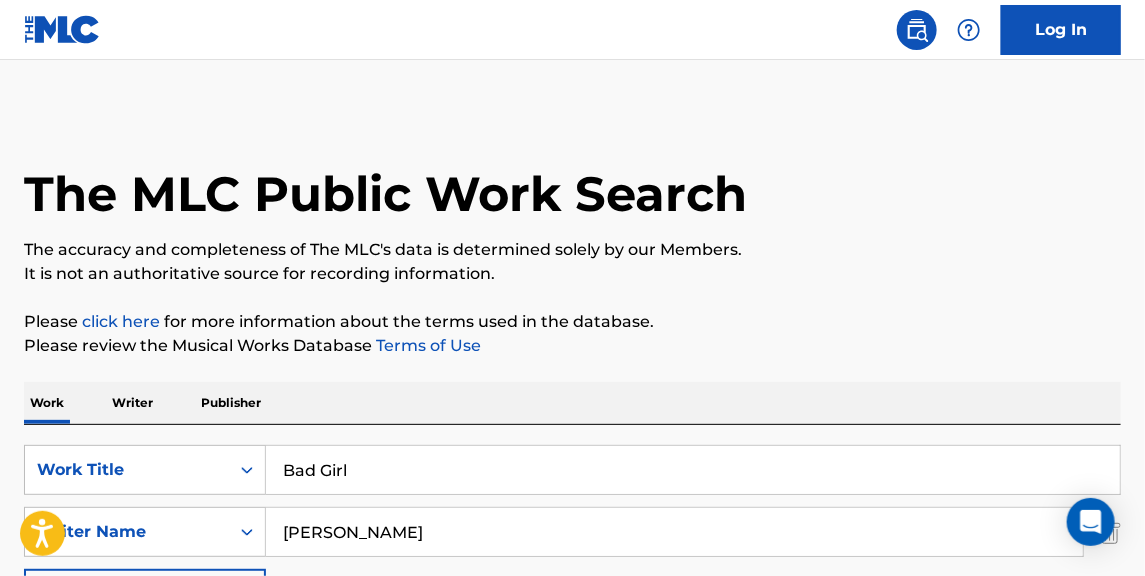 type on "[PERSON_NAME]" 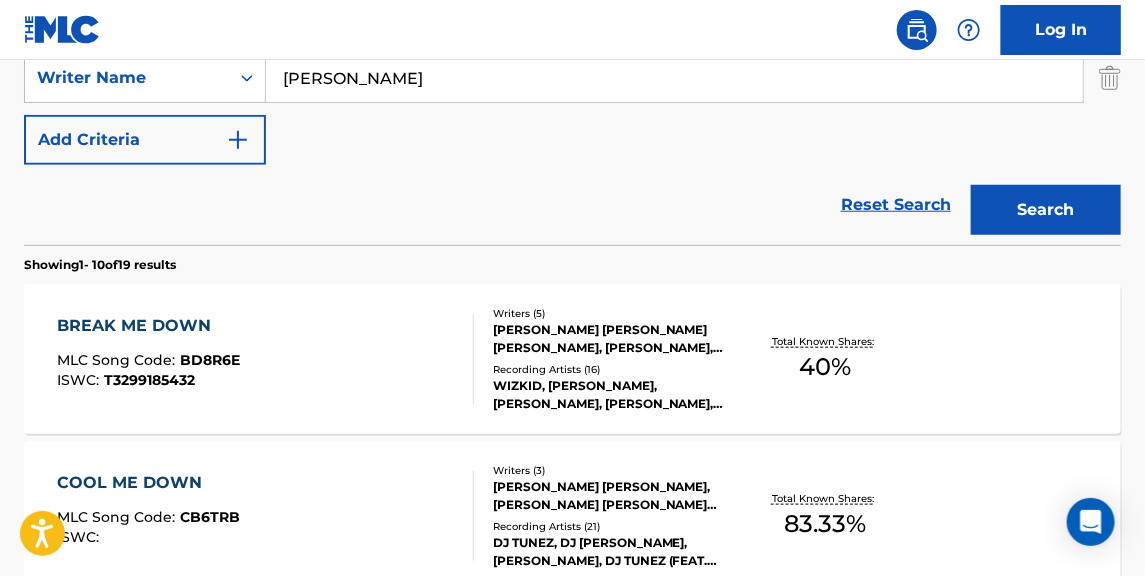 click on "Search" at bounding box center [1046, 210] 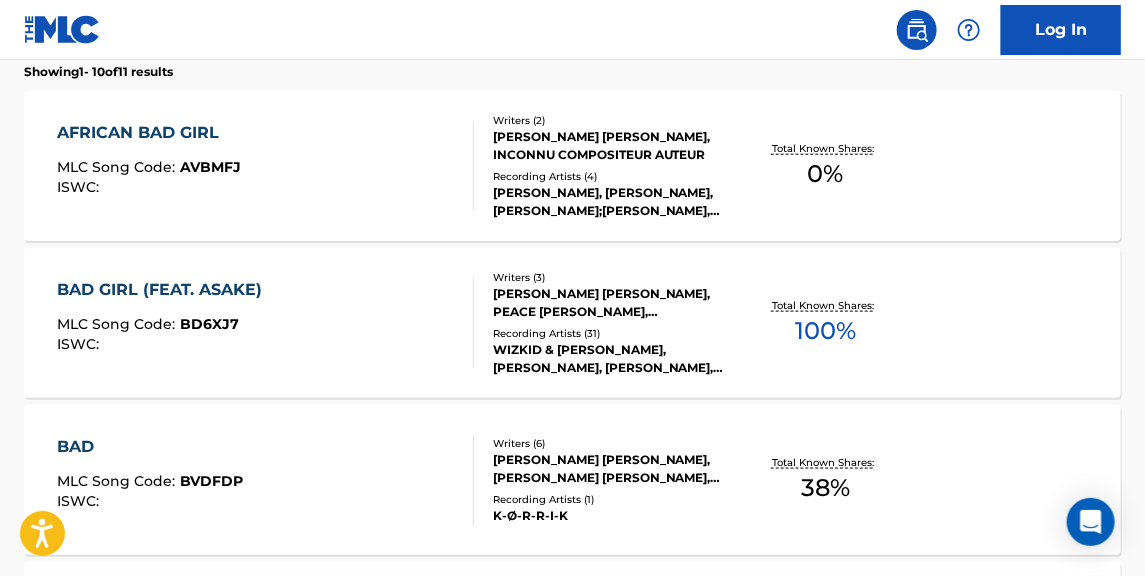 scroll, scrollTop: 757, scrollLeft: 0, axis: vertical 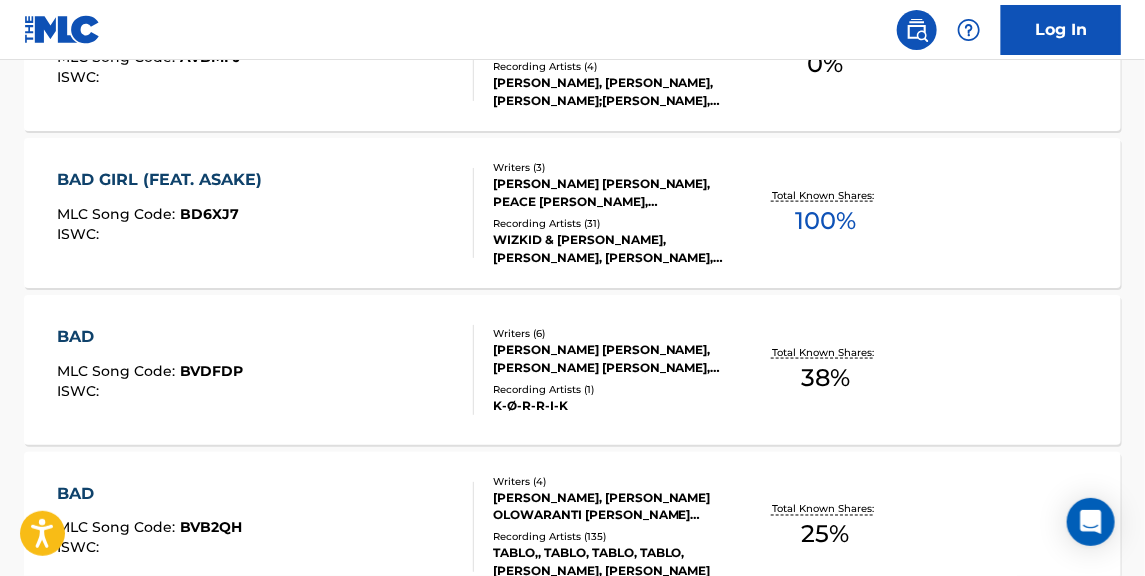 click on "BAD GIRL (FEAT. ASAKE) MLC Song Code : BD6XJ7 ISWC :" at bounding box center (265, 213) 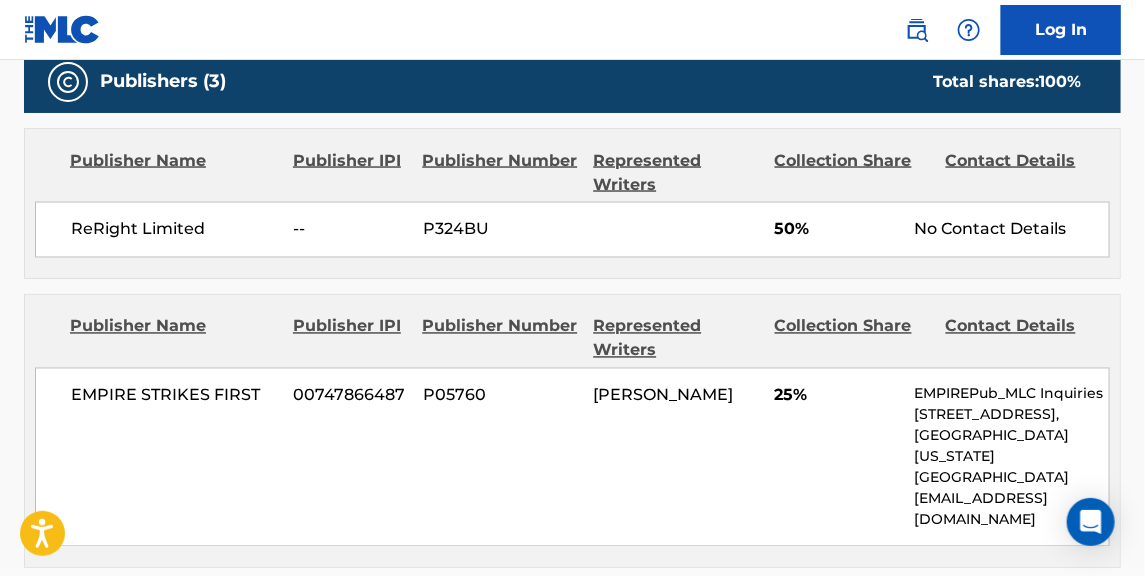 scroll, scrollTop: 1060, scrollLeft: 0, axis: vertical 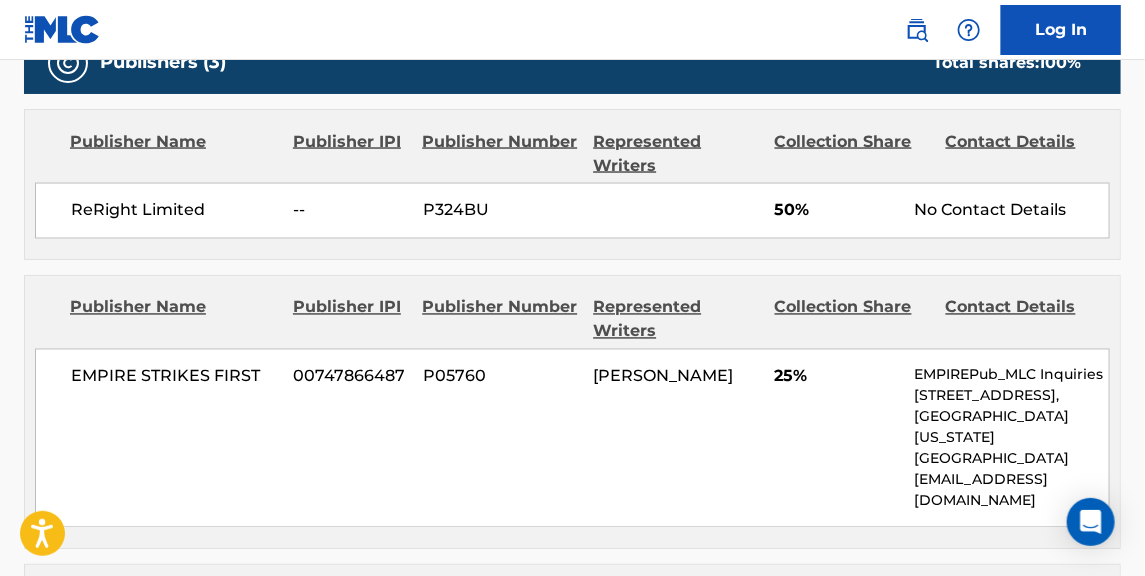 drag, startPoint x: 370, startPoint y: 229, endPoint x: 241, endPoint y: 247, distance: 130.24976 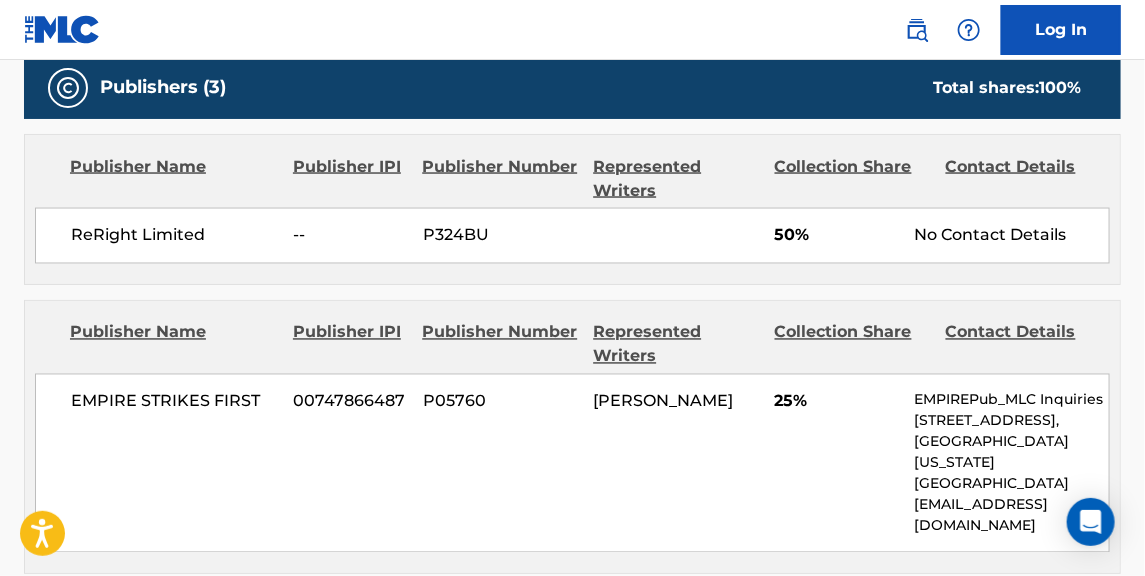 scroll, scrollTop: 757, scrollLeft: 0, axis: vertical 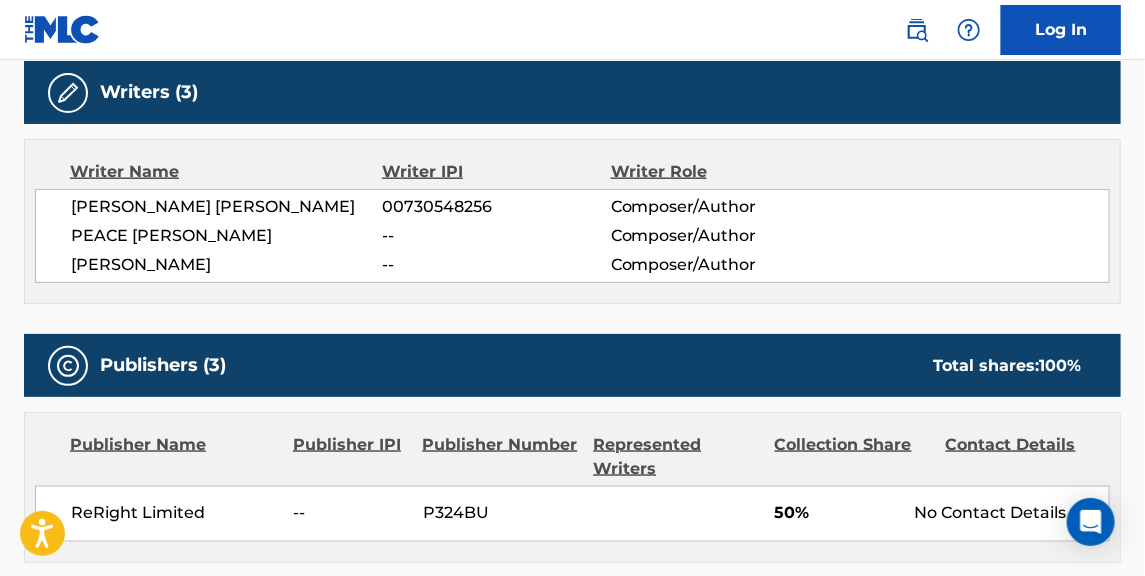 click on "PEACE [PERSON_NAME]" at bounding box center [226, 236] 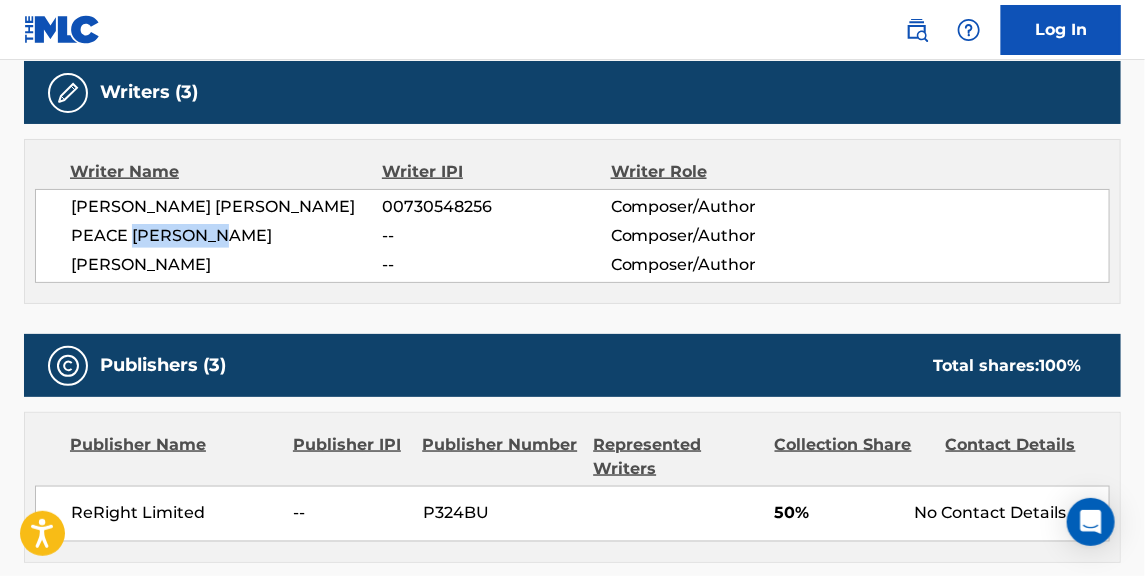 click on "PEACE [PERSON_NAME]" at bounding box center [226, 236] 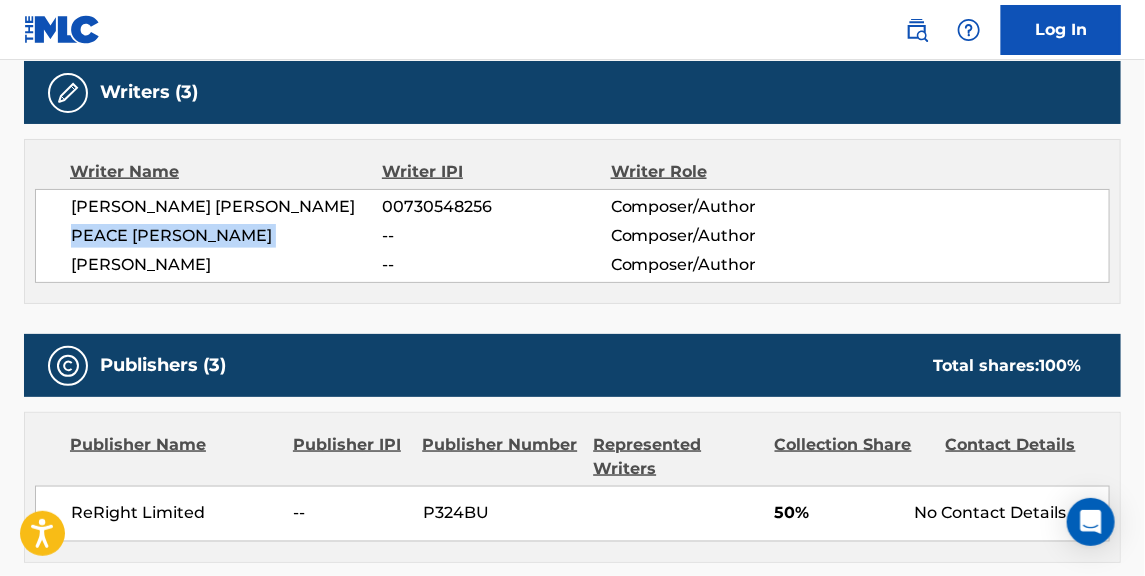 click on "PEACE [PERSON_NAME]" at bounding box center (226, 236) 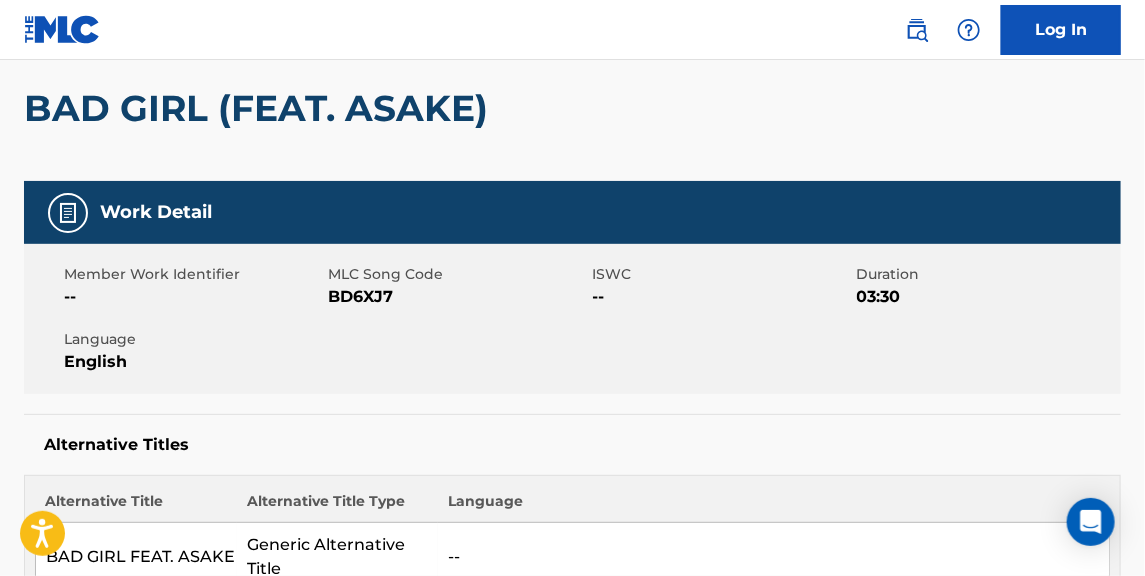 scroll, scrollTop: 0, scrollLeft: 0, axis: both 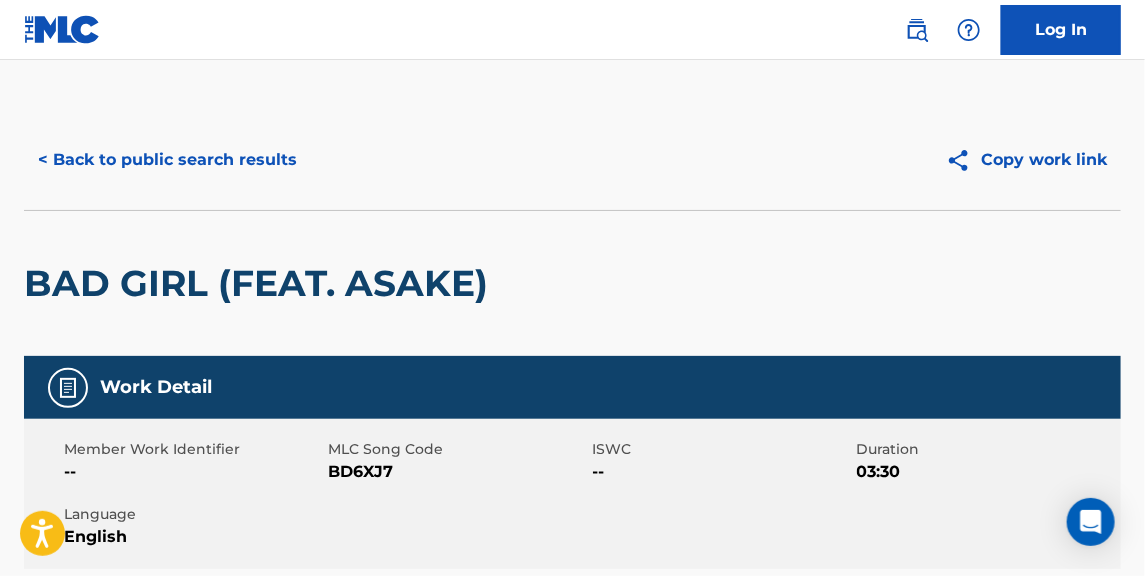 click on "< Back to public search results" at bounding box center (167, 160) 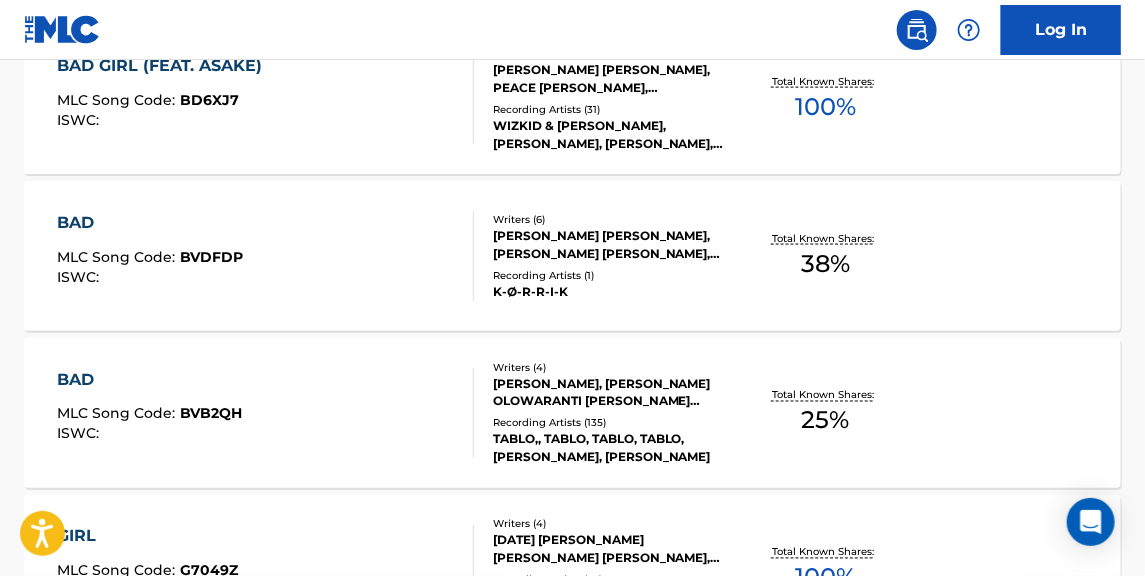 scroll, scrollTop: 0, scrollLeft: 0, axis: both 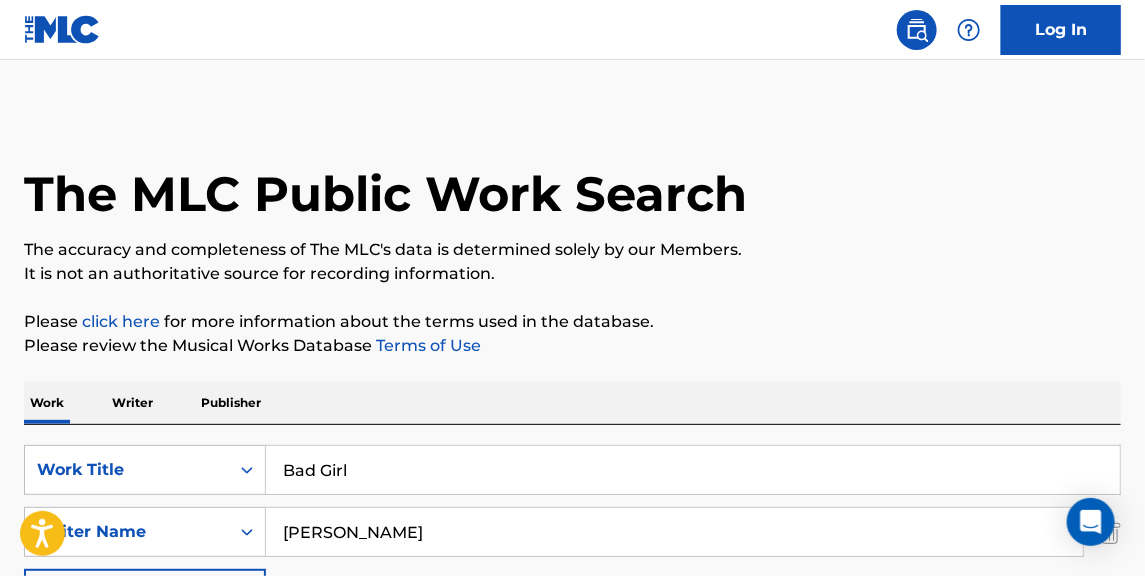 drag, startPoint x: 494, startPoint y: 527, endPoint x: 372, endPoint y: 210, distance: 339.66602 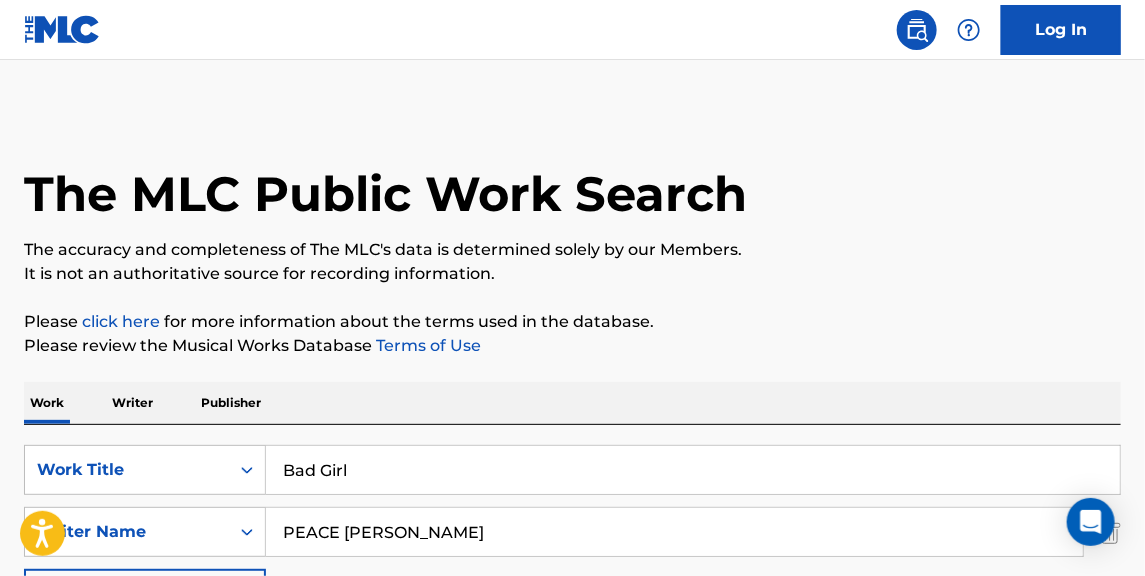 type on "PEACE [PERSON_NAME]" 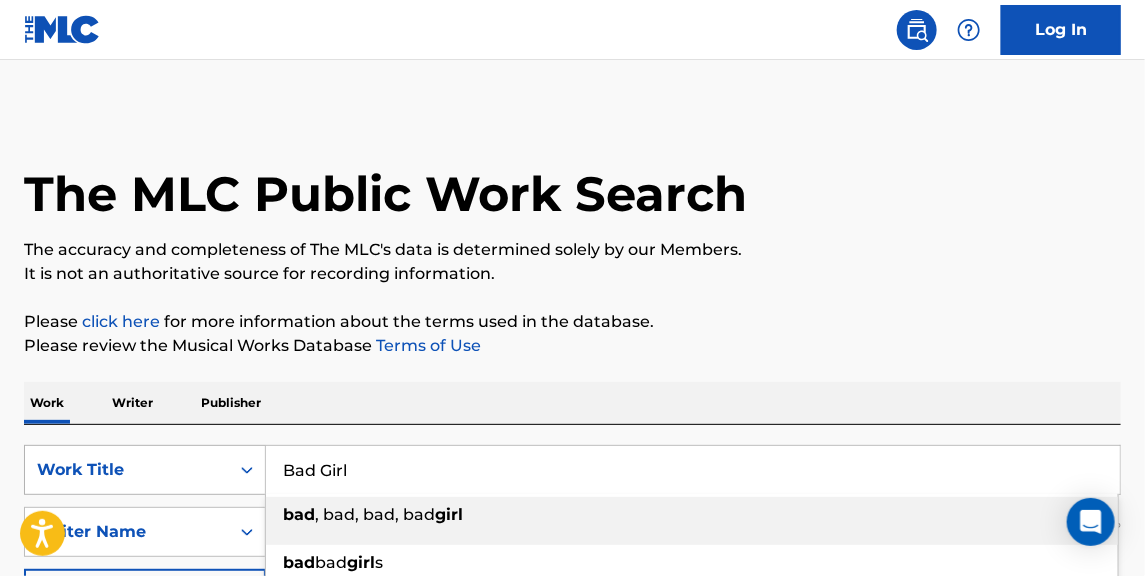 paste on "Soji" 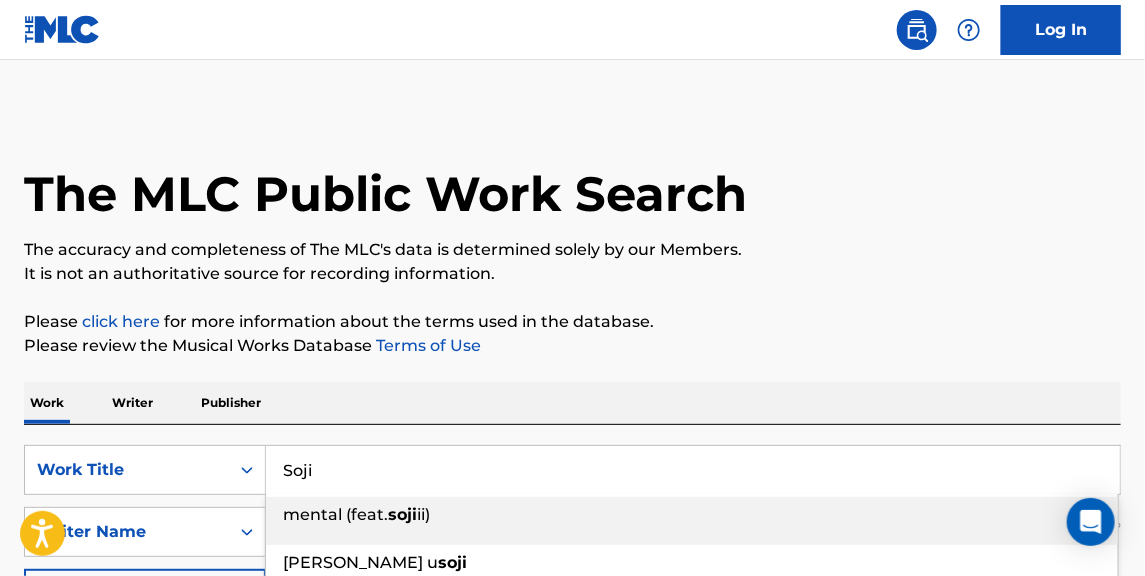 type on "Soji" 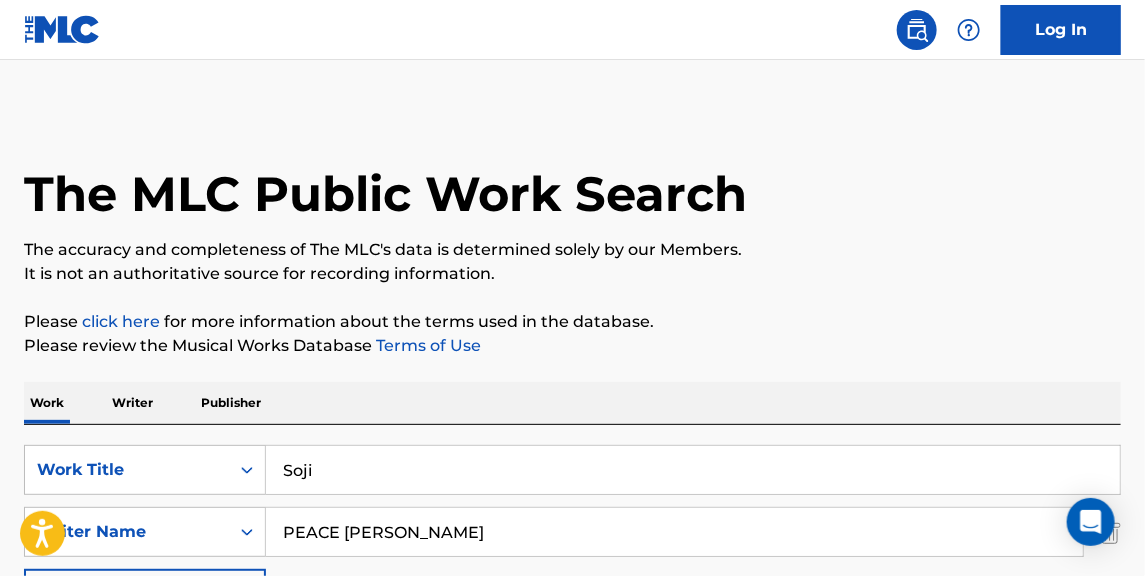 scroll, scrollTop: 303, scrollLeft: 0, axis: vertical 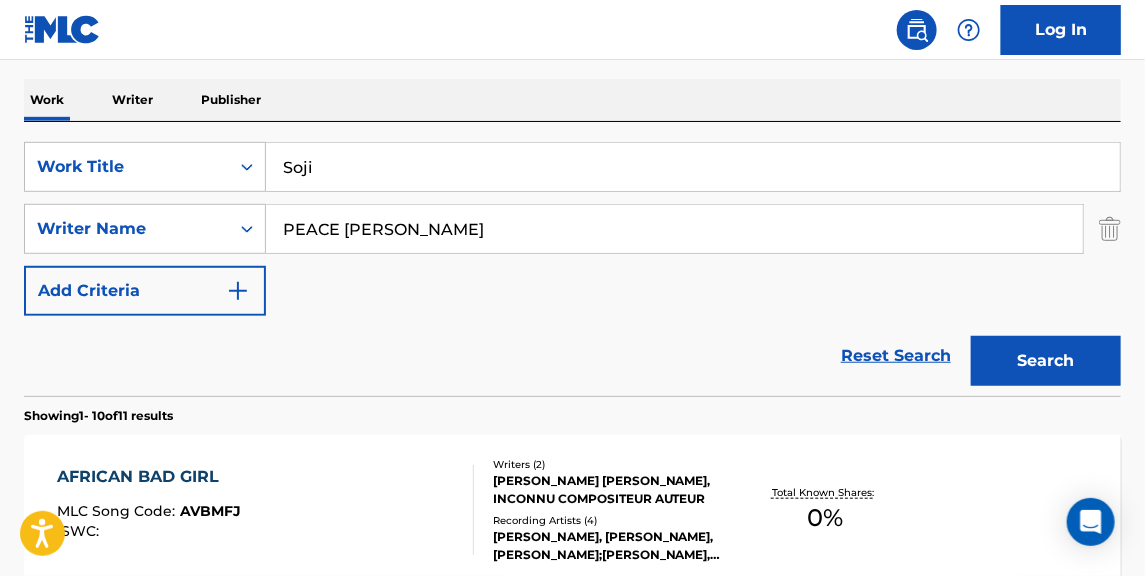 click on "Search" at bounding box center (1046, 361) 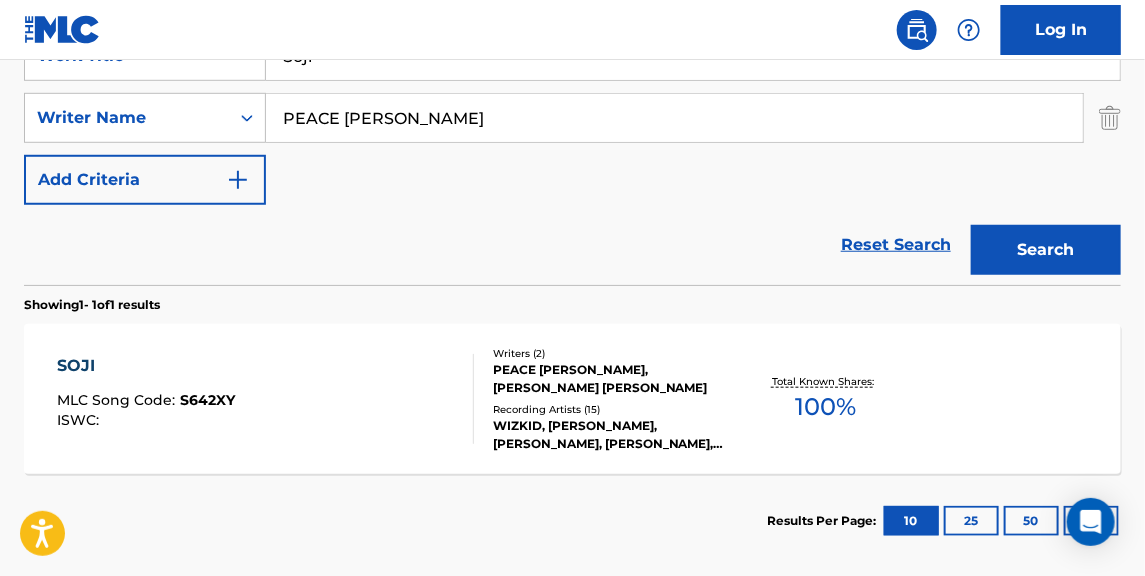 scroll, scrollTop: 454, scrollLeft: 0, axis: vertical 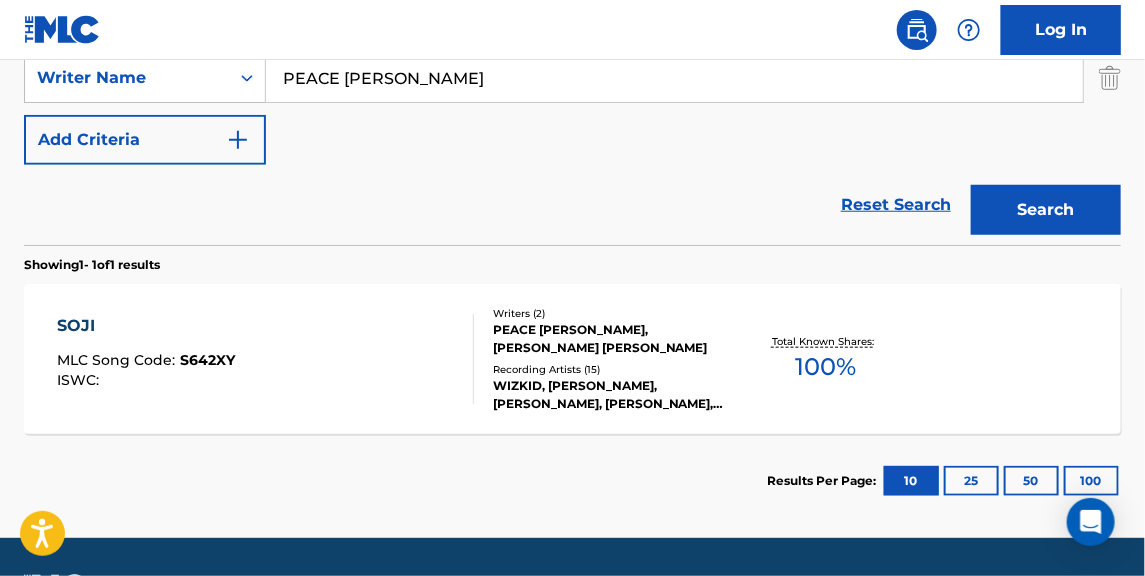 click on "Writers ( 2 ) PEACE [PERSON_NAME], [PERSON_NAME] [PERSON_NAME] Recording Artists ( 15 ) [PERSON_NAME], [PERSON_NAME], [PERSON_NAME], [PERSON_NAME], [PERSON_NAME]" at bounding box center [604, 359] 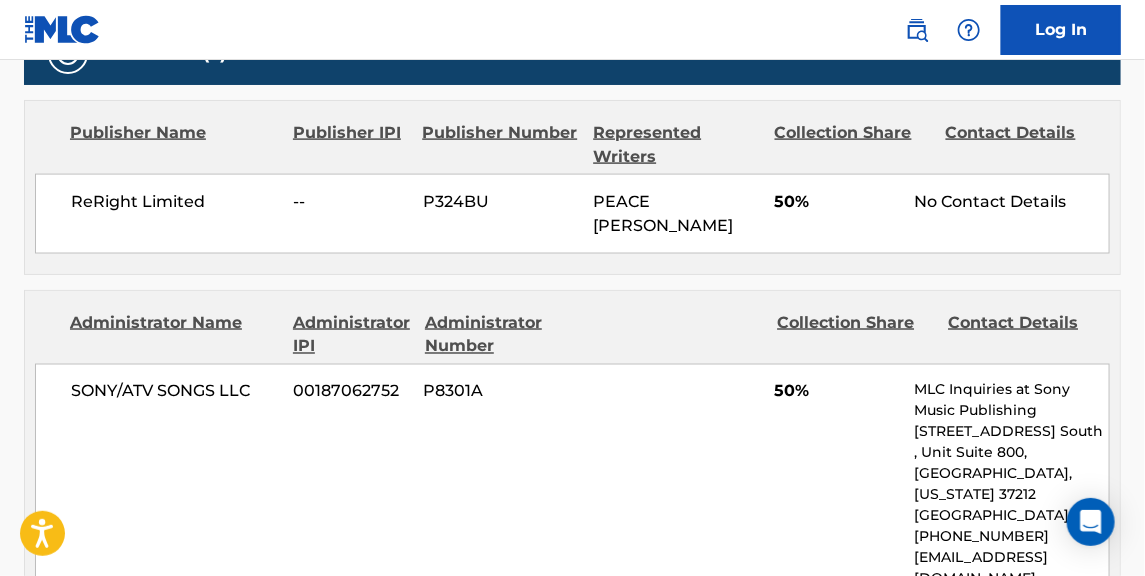 scroll, scrollTop: 909, scrollLeft: 0, axis: vertical 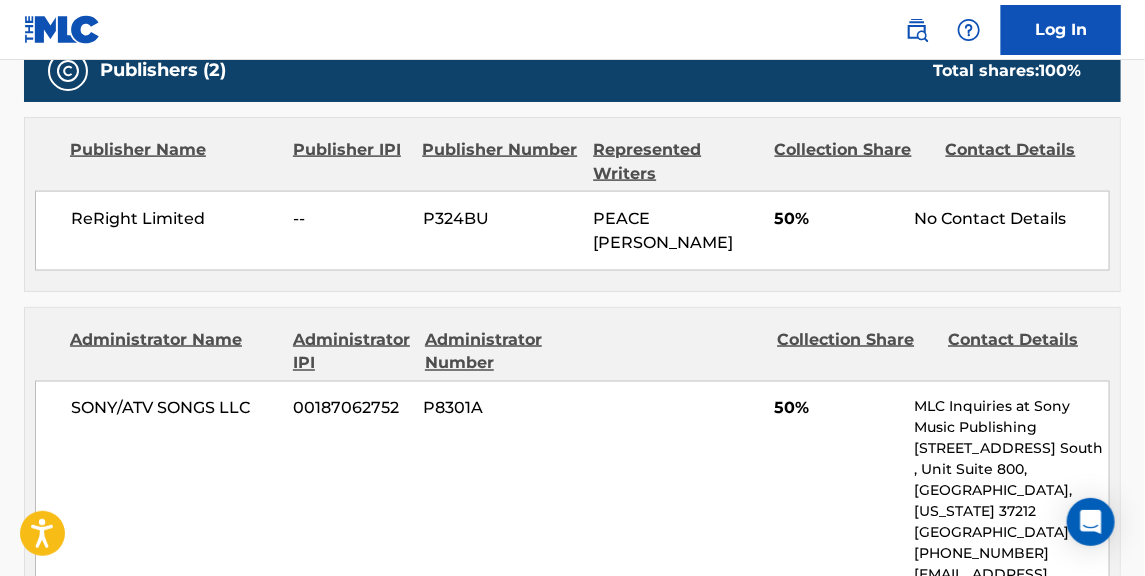 click on "ReRight Limited" at bounding box center (175, 219) 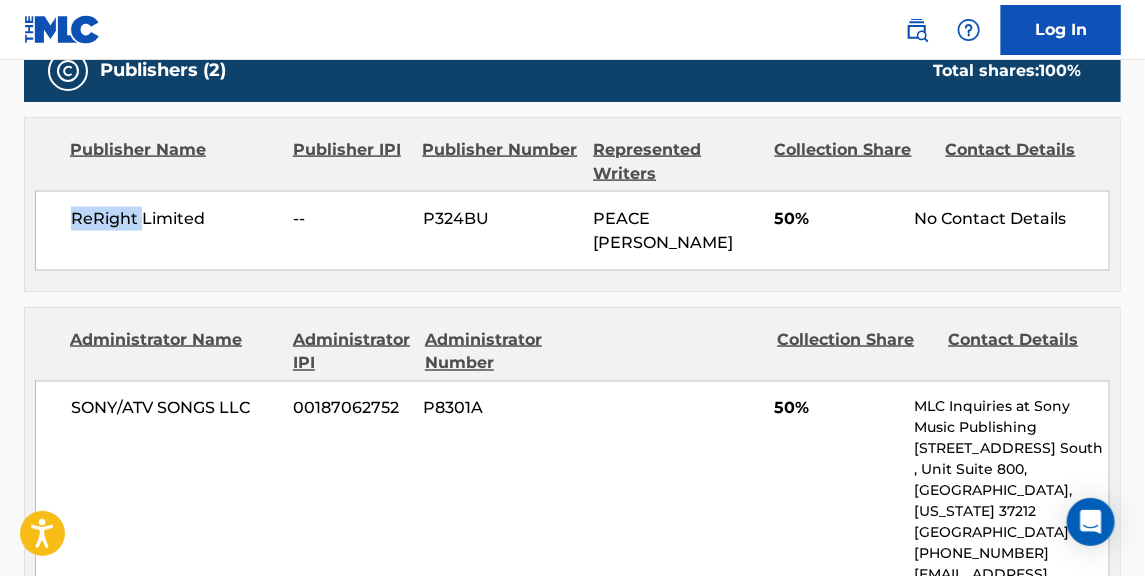 click on "ReRight Limited" at bounding box center [175, 219] 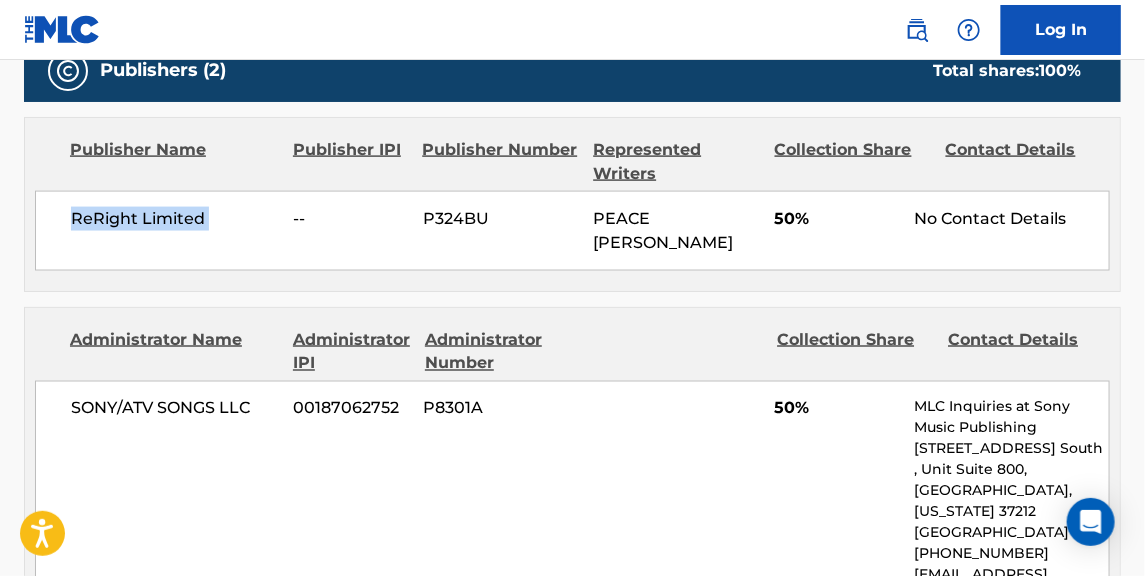 click on "ReRight Limited" at bounding box center (175, 219) 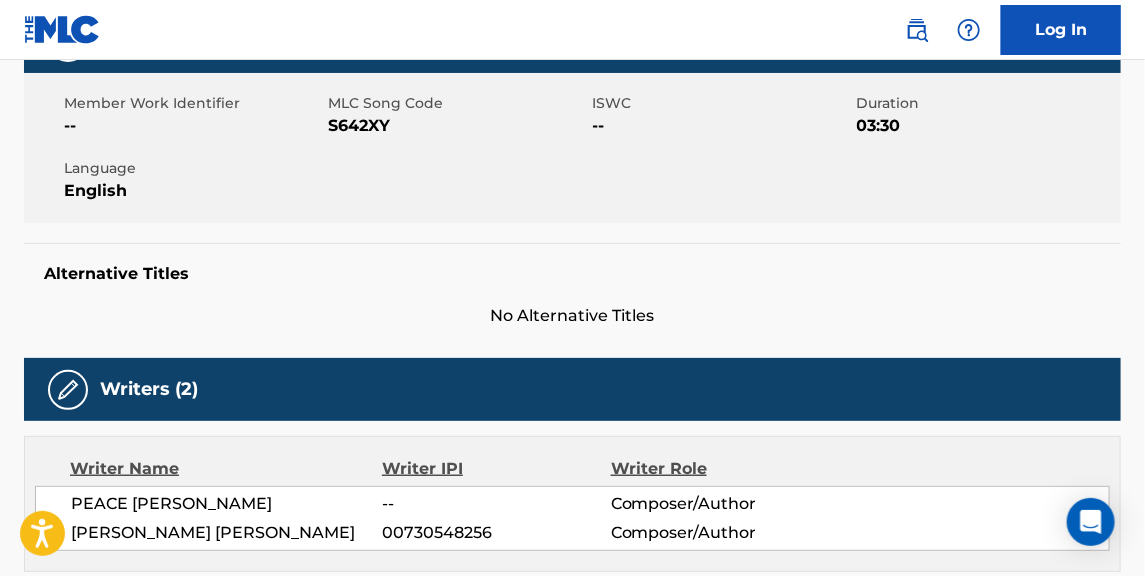 scroll, scrollTop: 0, scrollLeft: 0, axis: both 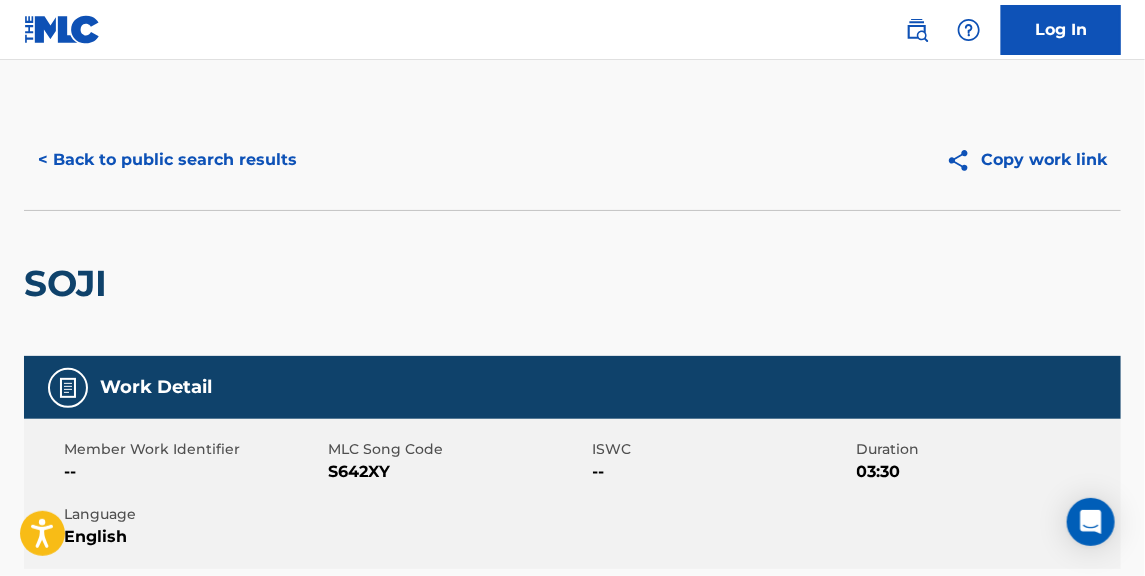 click on "< Back to public search results Copy work link" at bounding box center [572, 160] 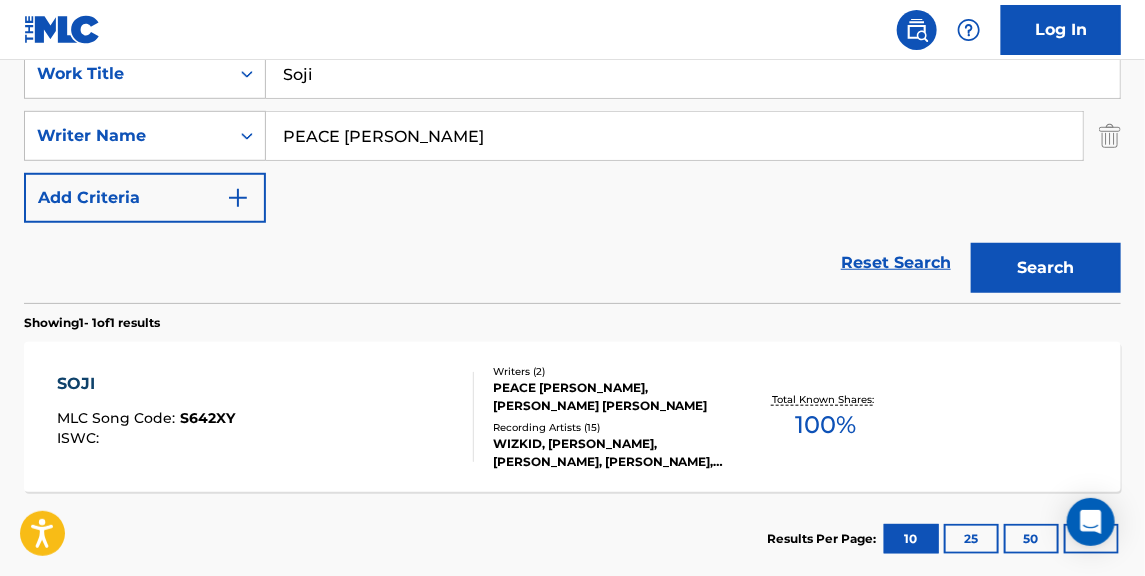paste on "[PERSON_NAME]" 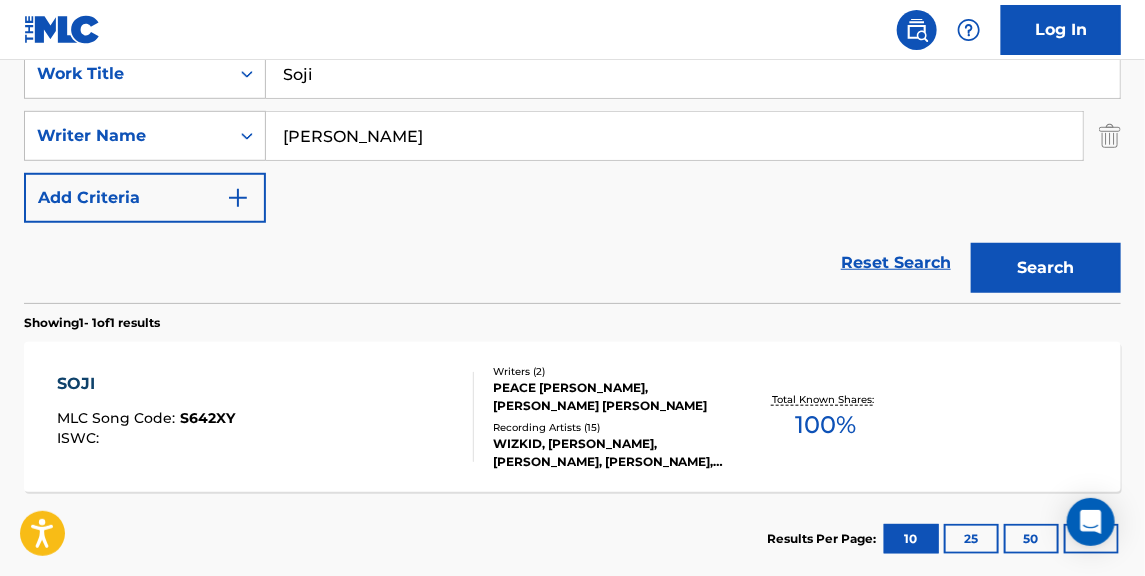 drag, startPoint x: 335, startPoint y: 172, endPoint x: 161, endPoint y: 168, distance: 174.04597 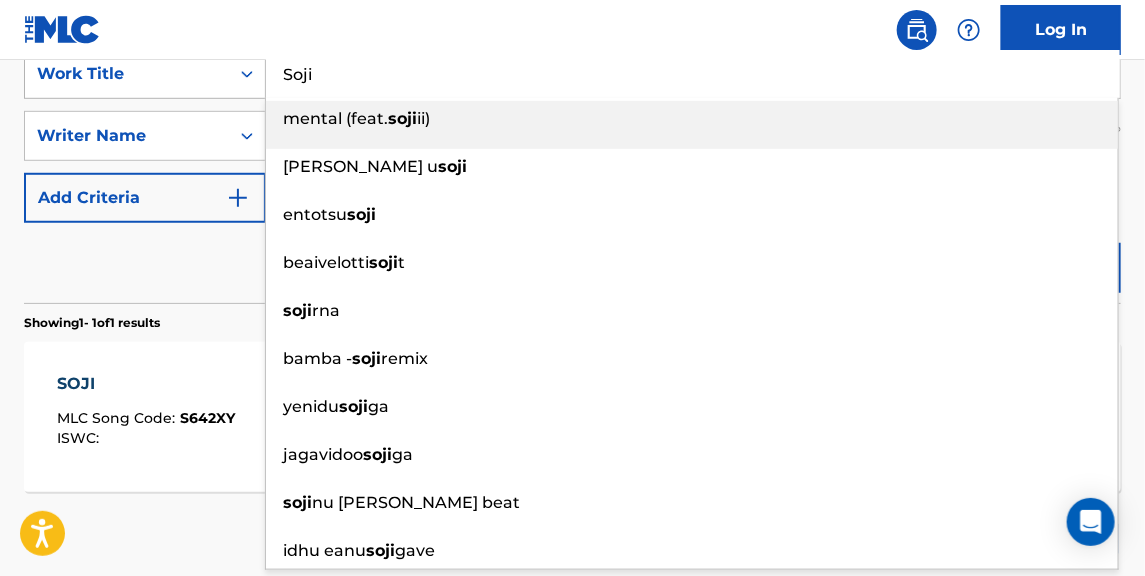 drag, startPoint x: 409, startPoint y: 77, endPoint x: 200, endPoint y: 95, distance: 209.77368 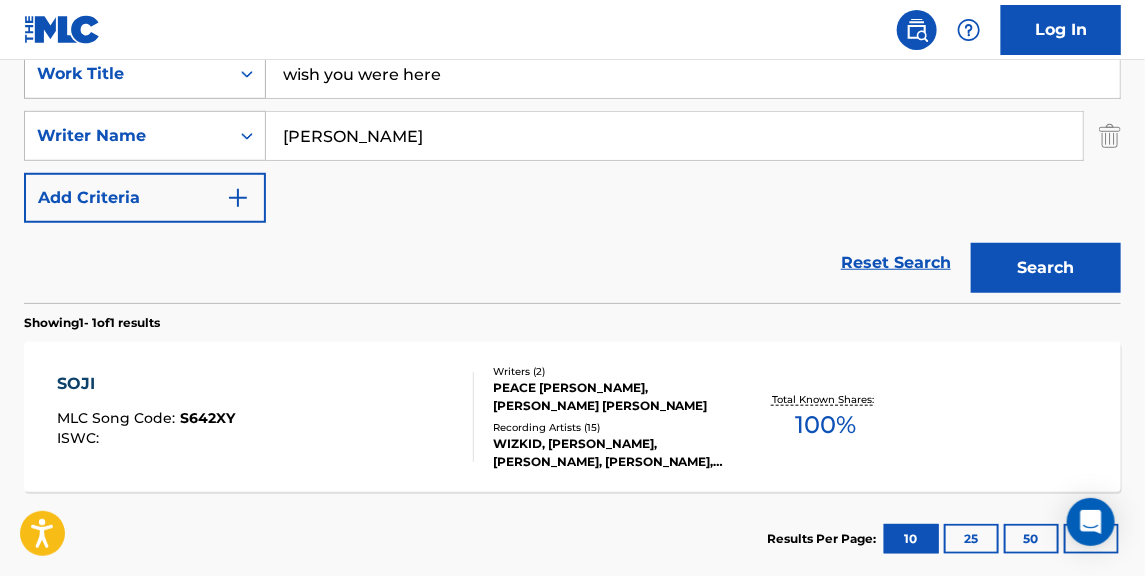 type on "wish you were here" 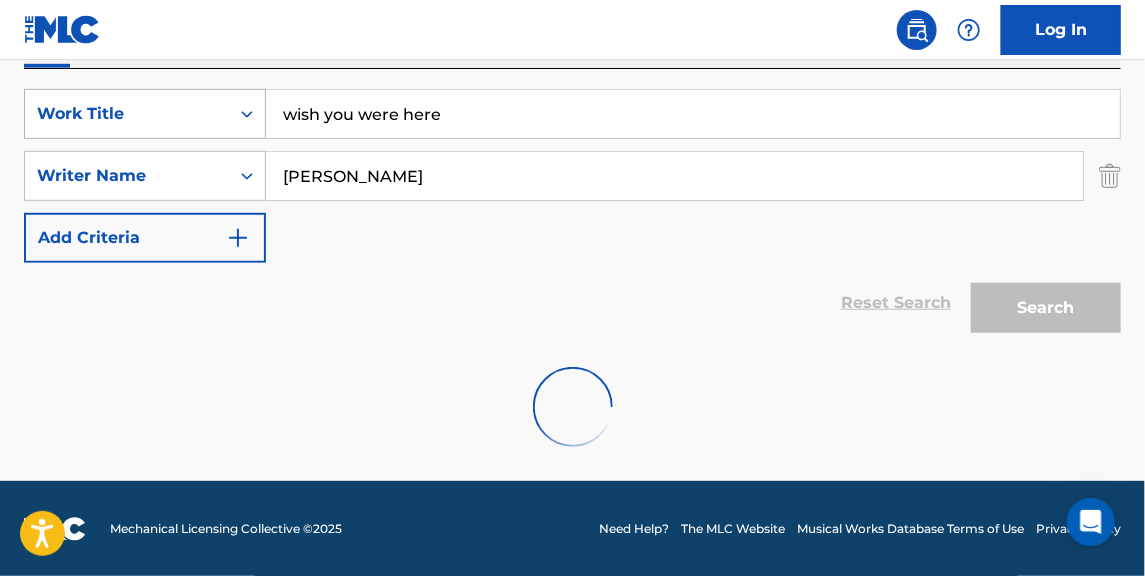 scroll, scrollTop: 396, scrollLeft: 0, axis: vertical 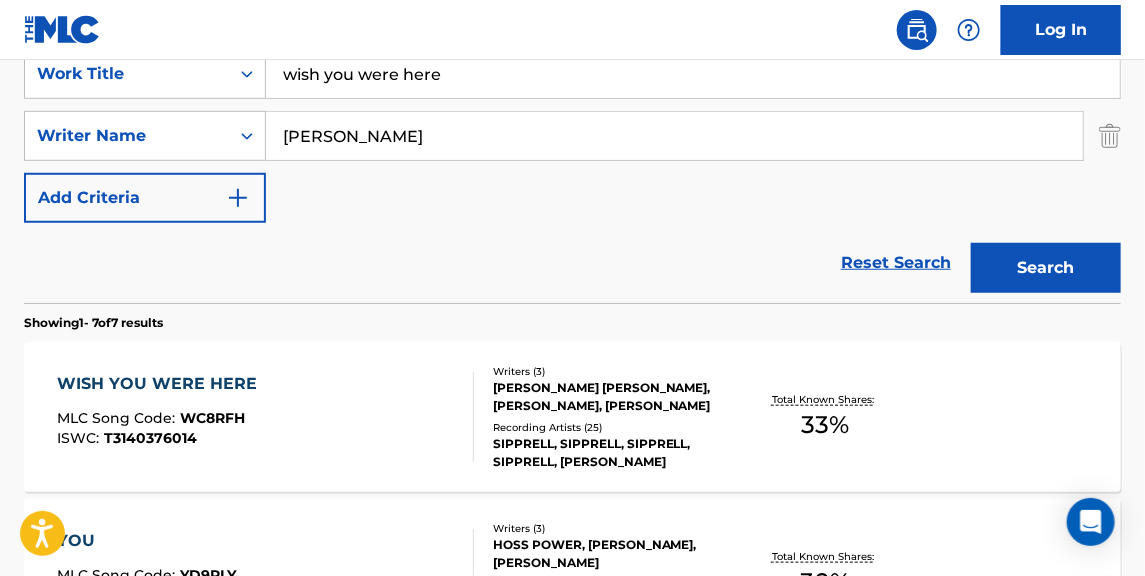 click on "WISH YOU WERE HERE MLC Song Code : WC8RFH ISWC : T3140376014" at bounding box center [265, 417] 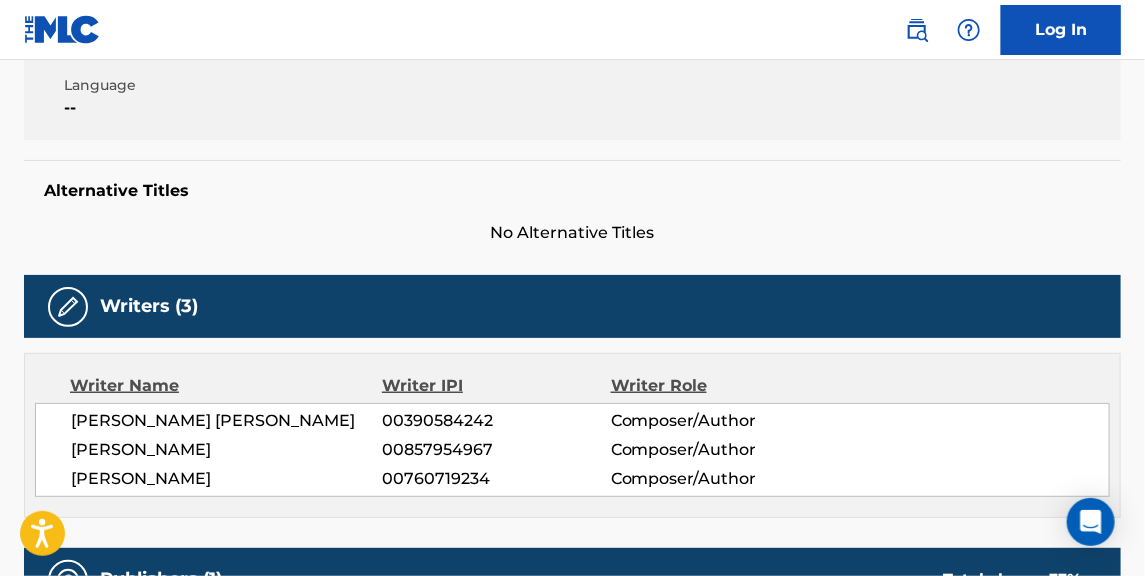 scroll, scrollTop: 454, scrollLeft: 0, axis: vertical 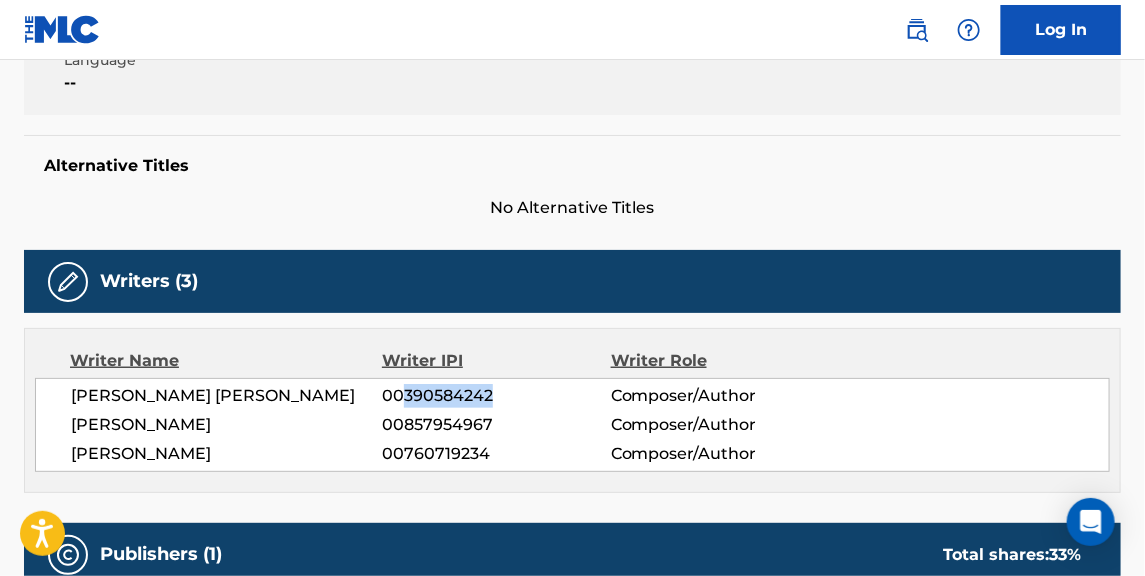 drag, startPoint x: 404, startPoint y: 394, endPoint x: 501, endPoint y: 391, distance: 97.04638 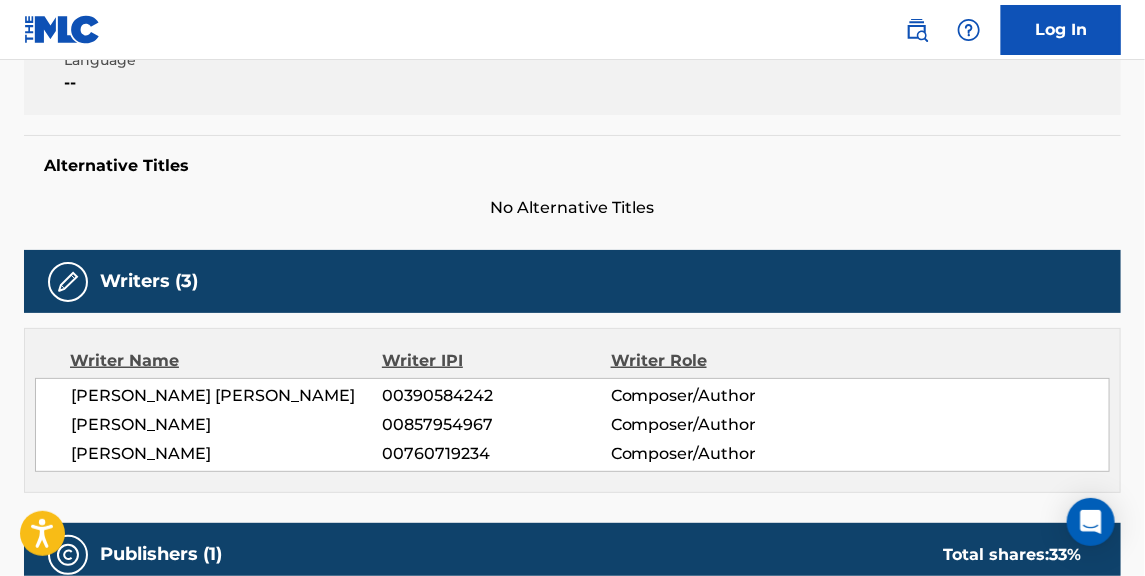 click on "[PERSON_NAME] [PERSON_NAME]" at bounding box center [226, 396] 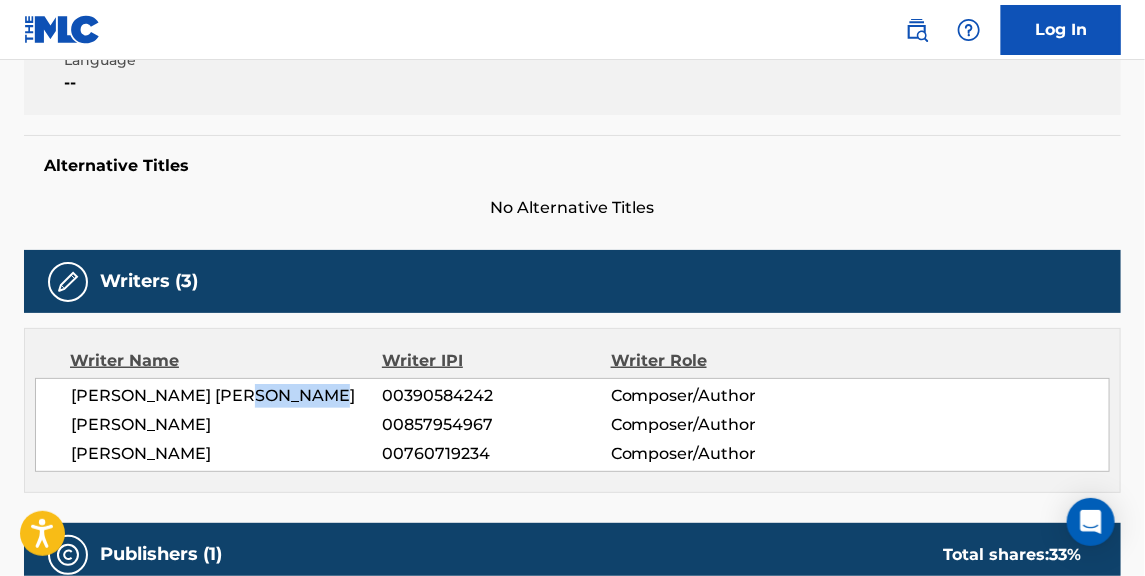 click on "[PERSON_NAME] [PERSON_NAME]" at bounding box center (226, 396) 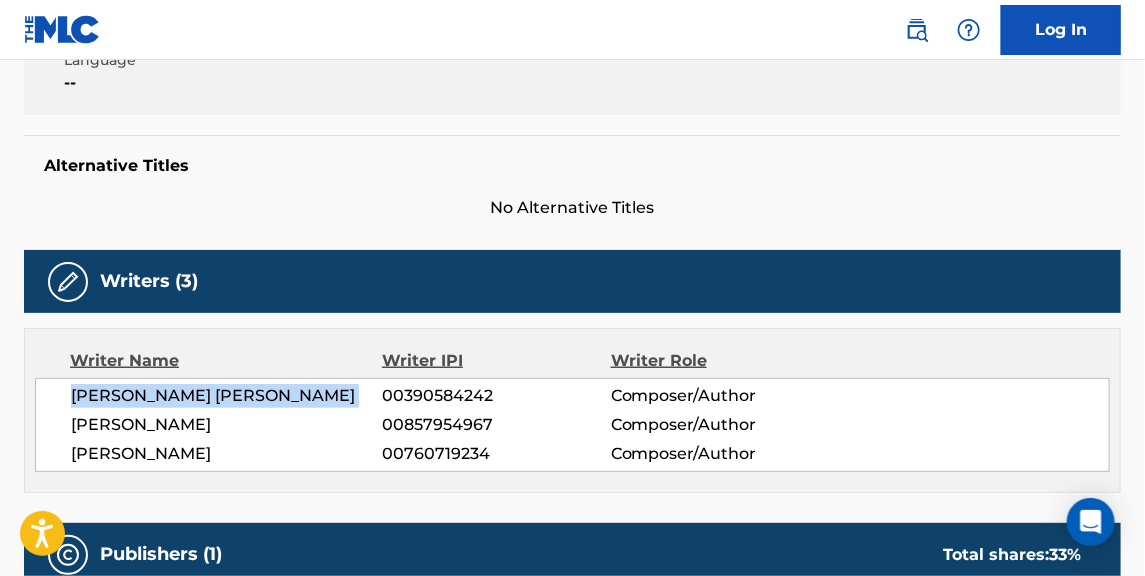 drag, startPoint x: 253, startPoint y: 386, endPoint x: 304, endPoint y: 268, distance: 128.5496 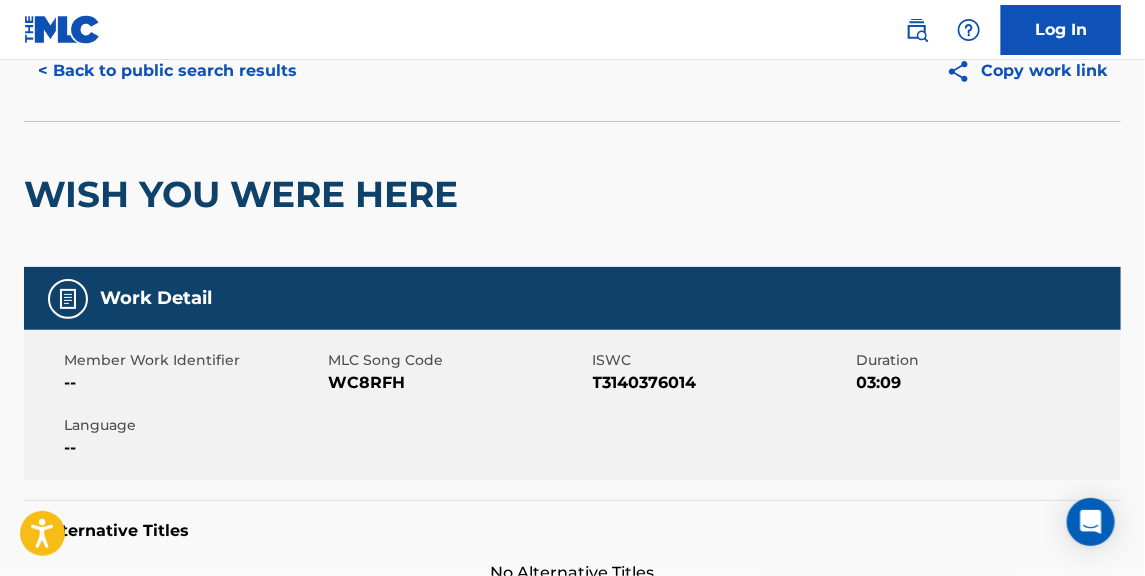 scroll, scrollTop: 0, scrollLeft: 0, axis: both 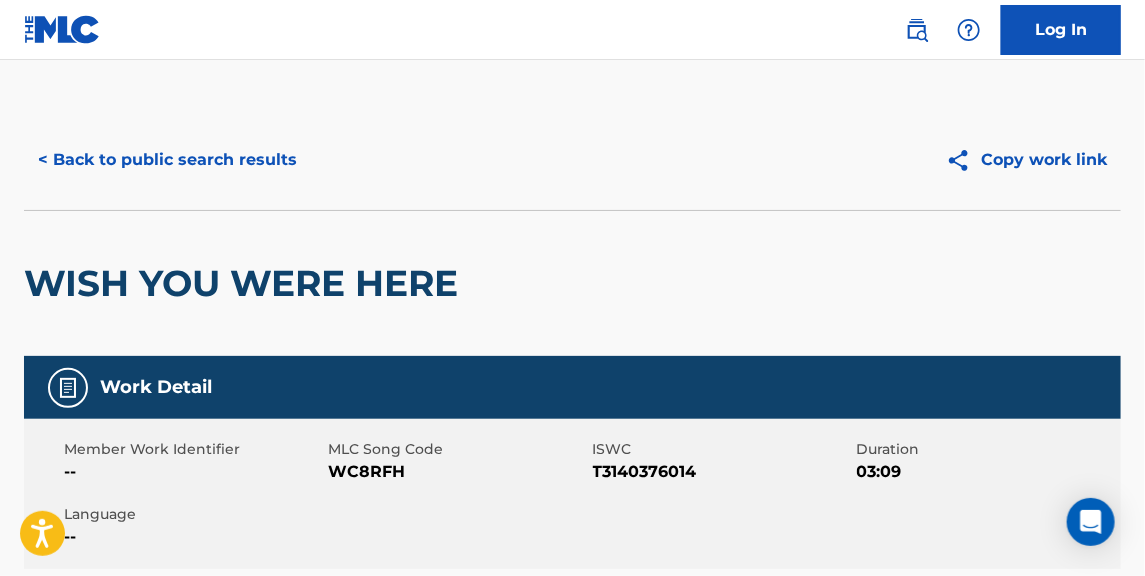 click on "< Back to public search results" at bounding box center (167, 160) 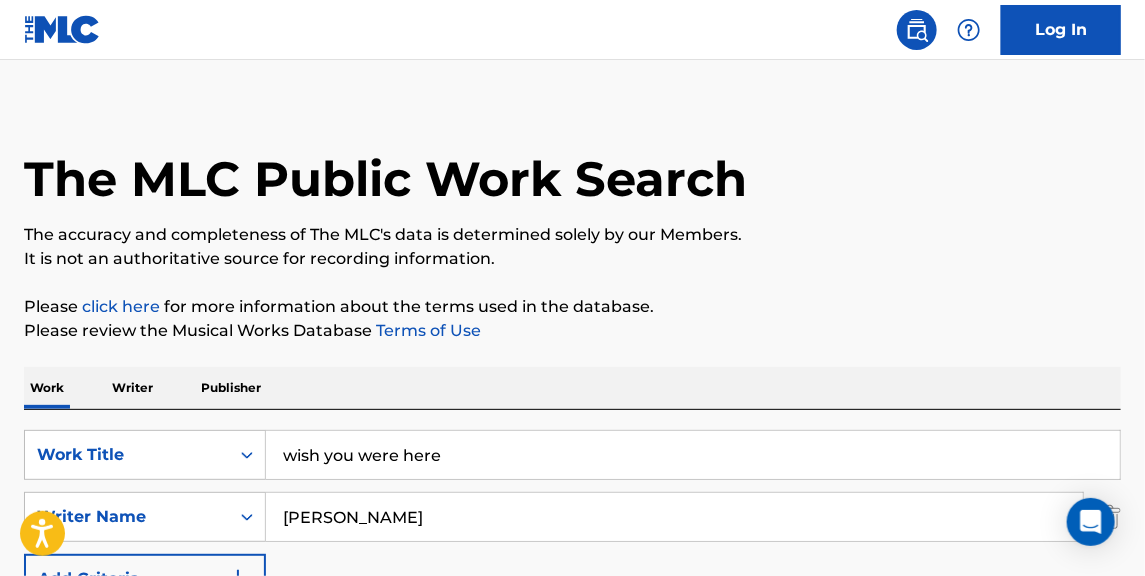 scroll, scrollTop: 0, scrollLeft: 0, axis: both 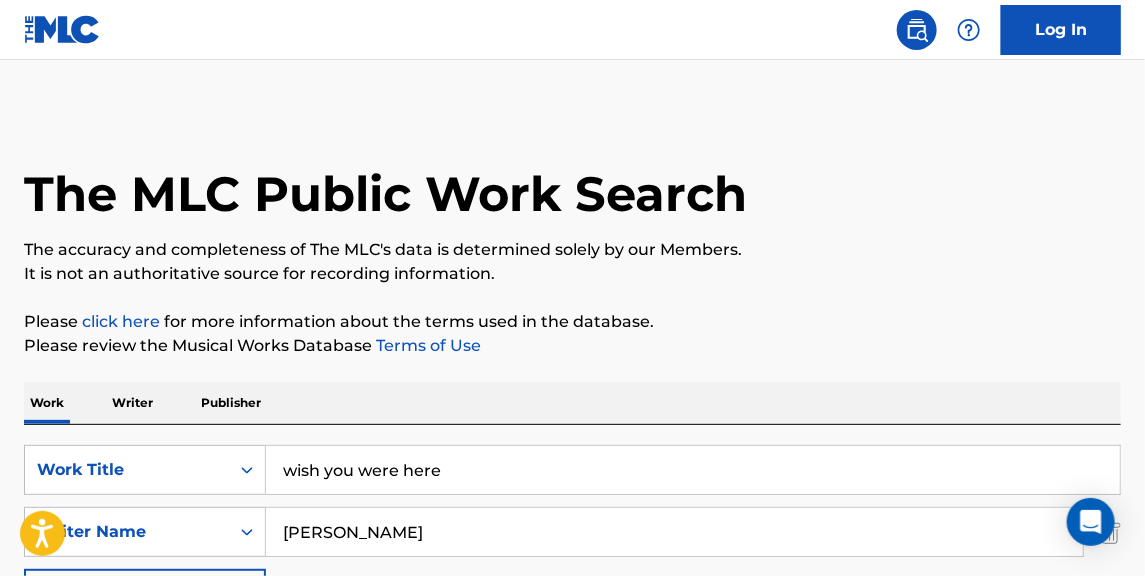 click on "Writer" at bounding box center [132, 403] 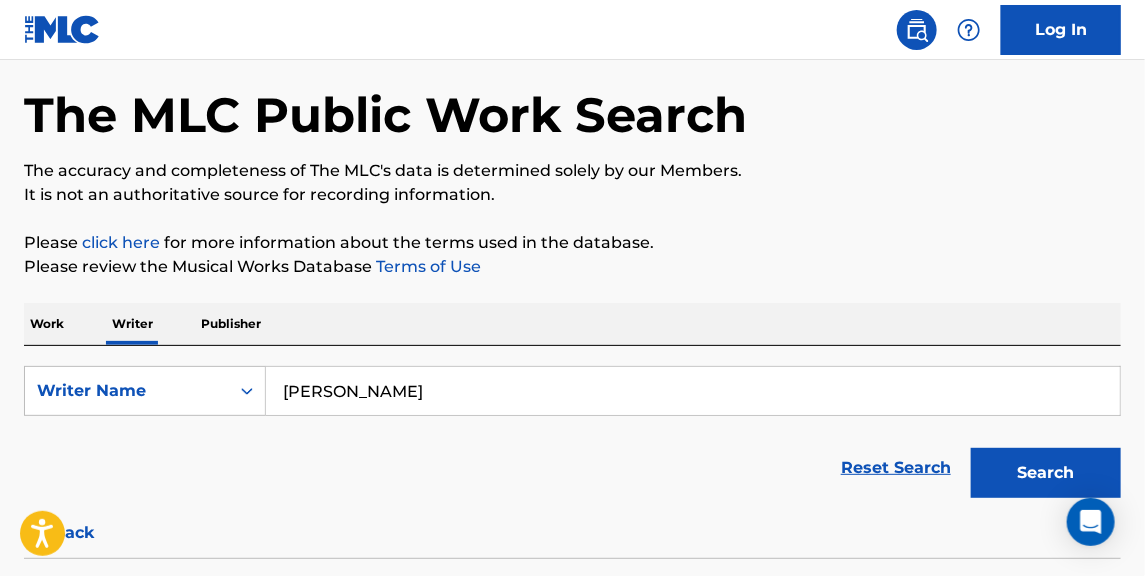 scroll, scrollTop: 151, scrollLeft: 0, axis: vertical 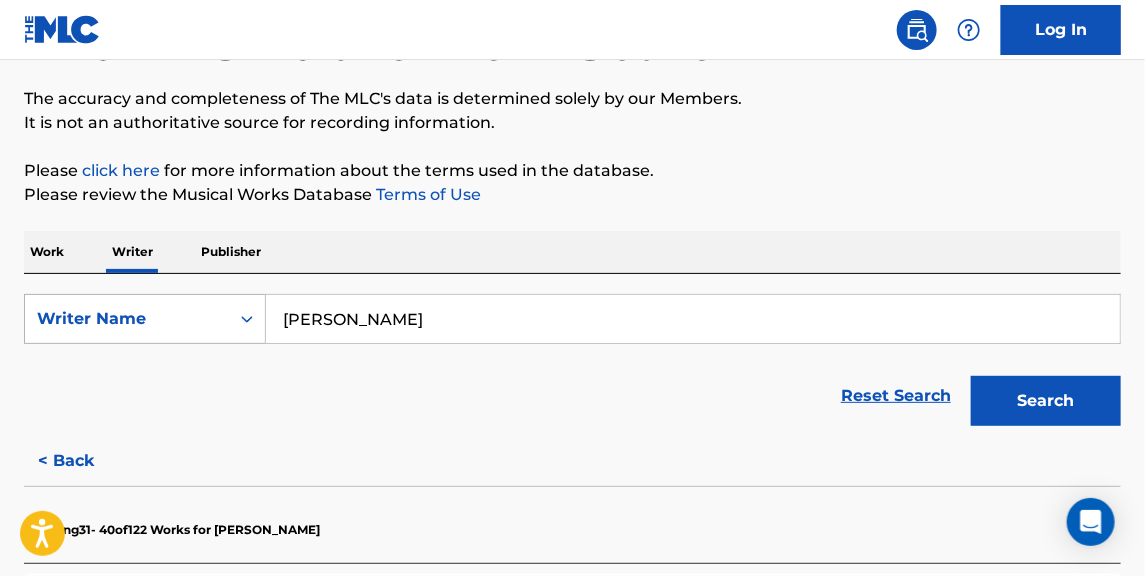 paste on "[PERSON_NAME] [PERSON_NAME]" 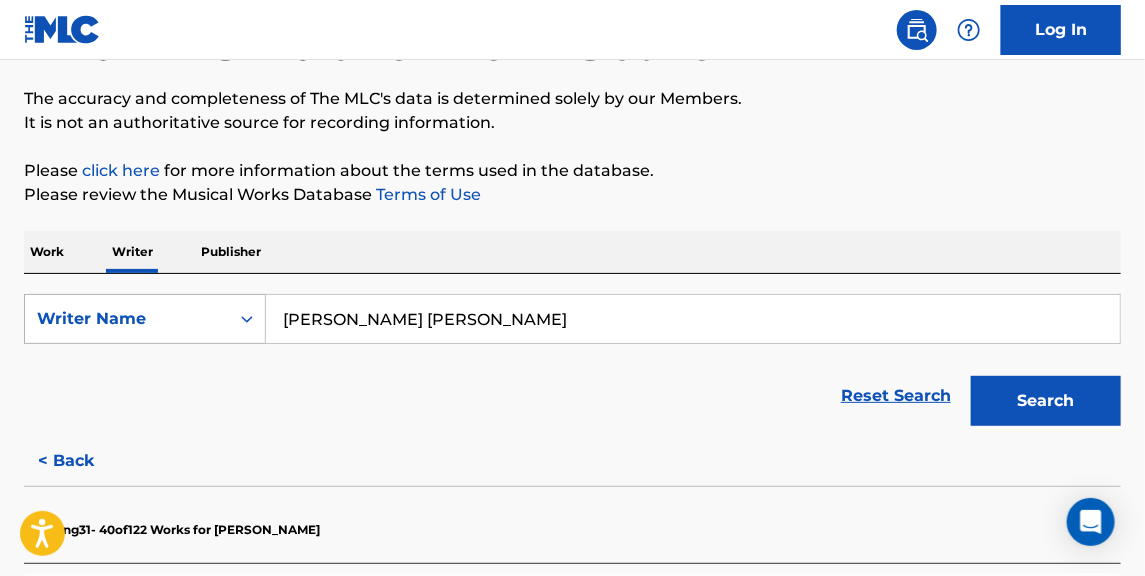 drag, startPoint x: 425, startPoint y: 314, endPoint x: 146, endPoint y: 316, distance: 279.00717 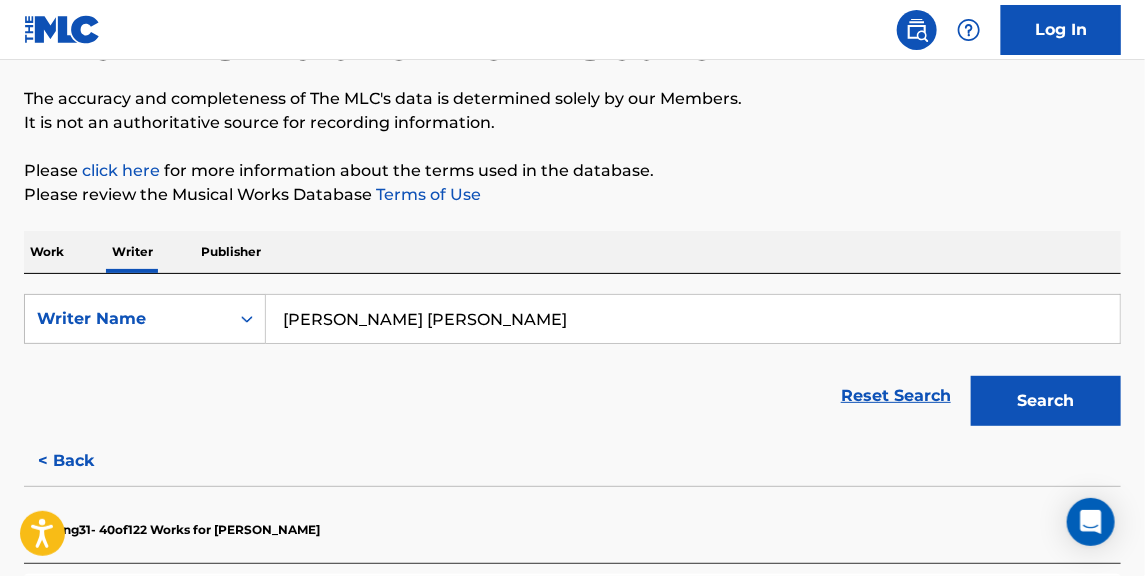 type on "[PERSON_NAME] [PERSON_NAME]" 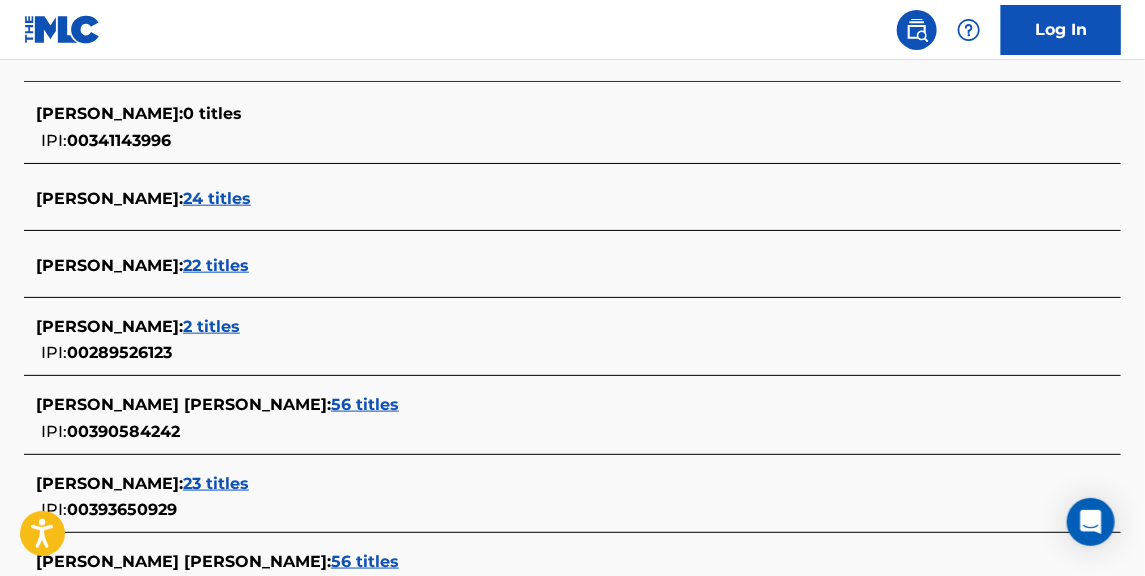 scroll, scrollTop: 606, scrollLeft: 0, axis: vertical 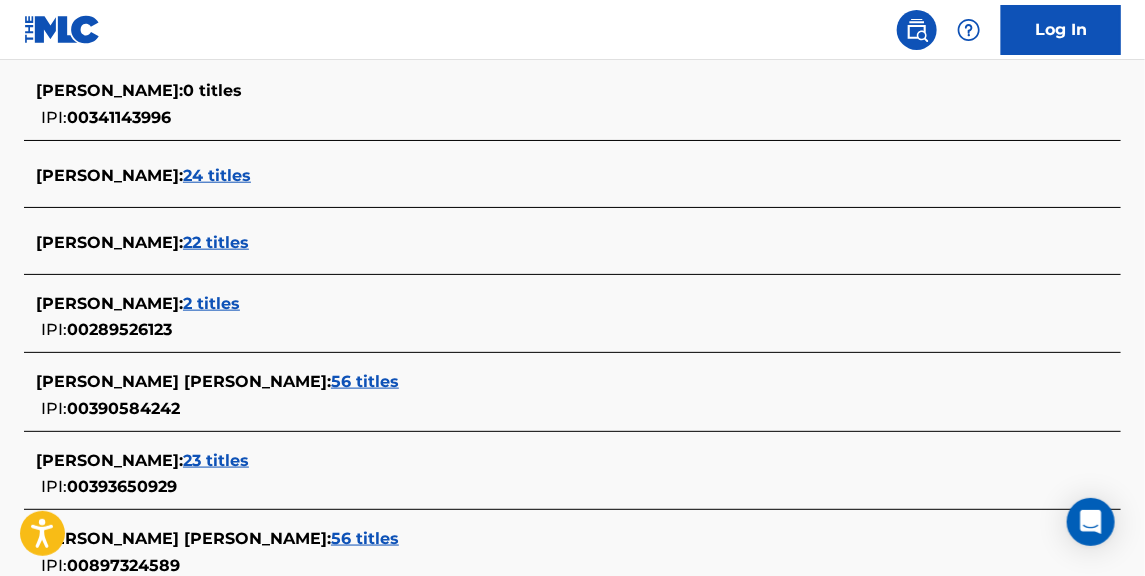 click on "56 titles" at bounding box center (365, 381) 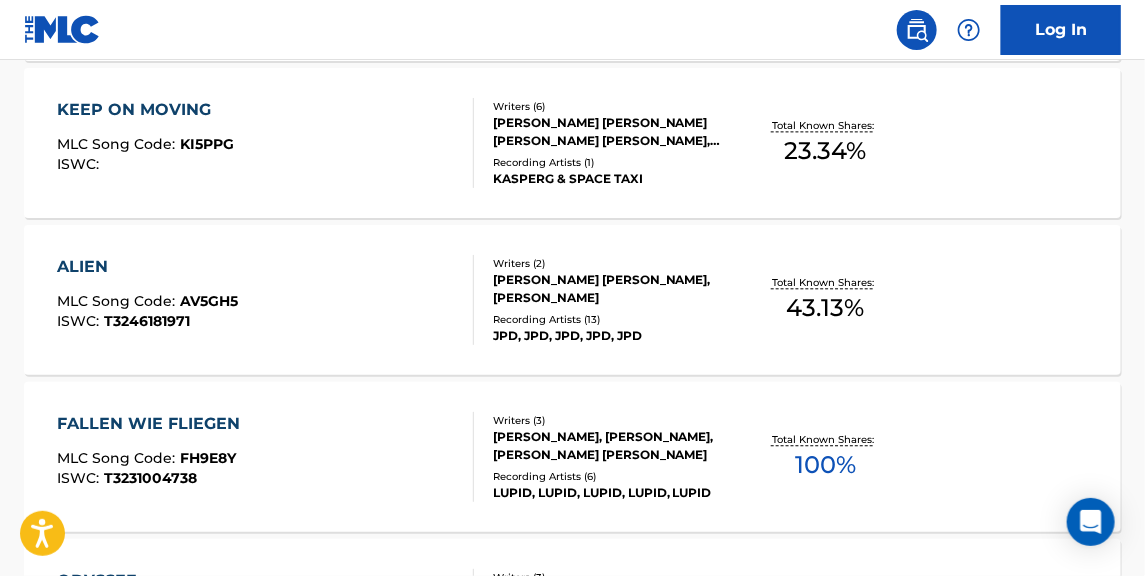 scroll, scrollTop: 1666, scrollLeft: 0, axis: vertical 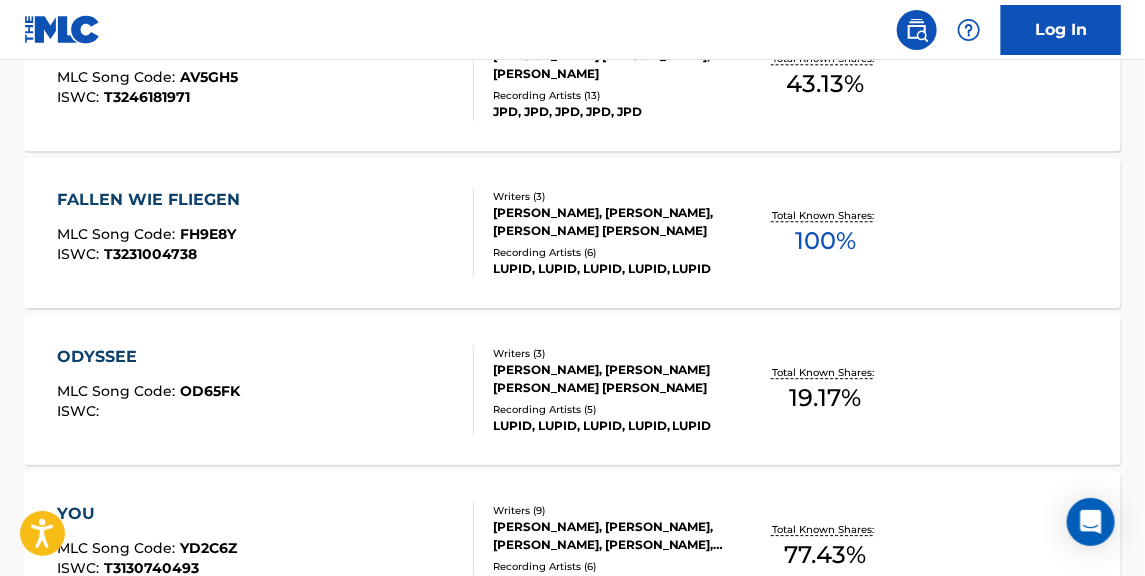 click on "FALLEN WIE FLIEGEN MLC Song Code : FH9E8Y ISWC : T3231004738" at bounding box center [265, 233] 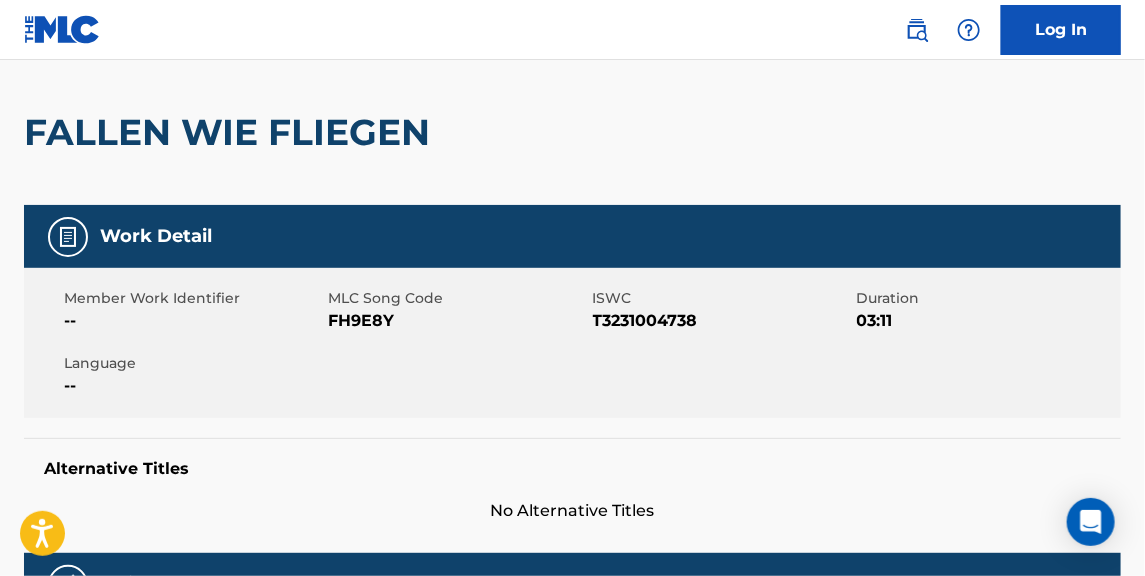 scroll, scrollTop: 0, scrollLeft: 0, axis: both 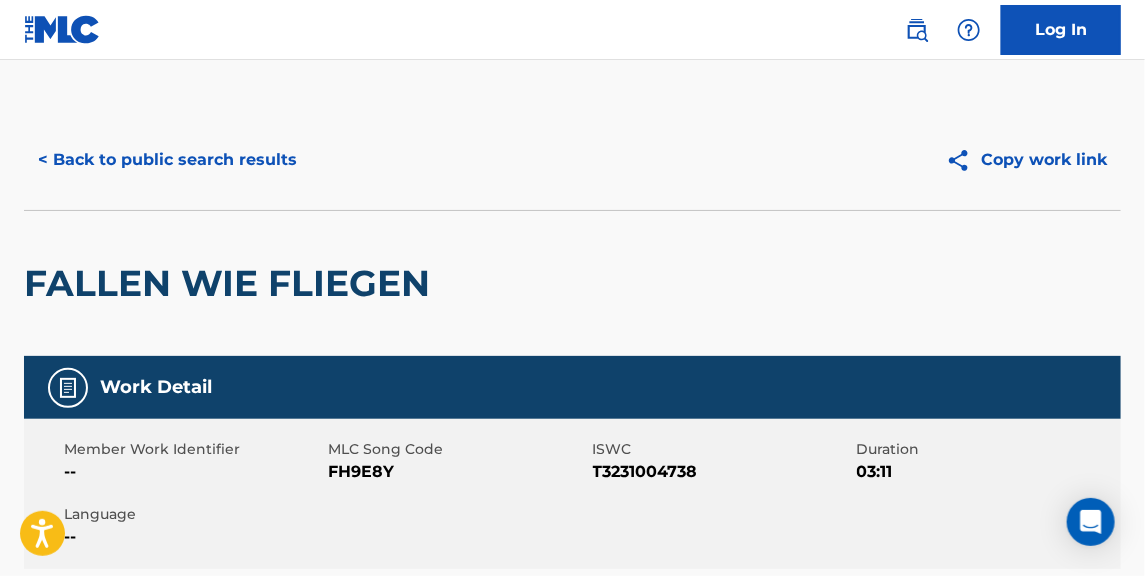 click on "< Back to public search results" at bounding box center (167, 160) 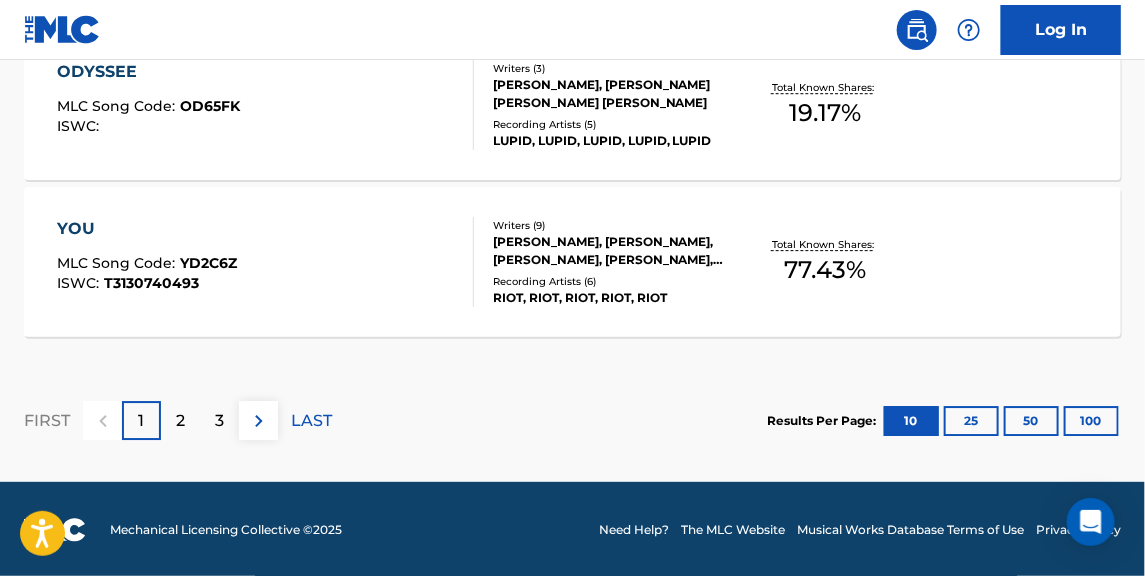 click on "2" at bounding box center [180, 420] 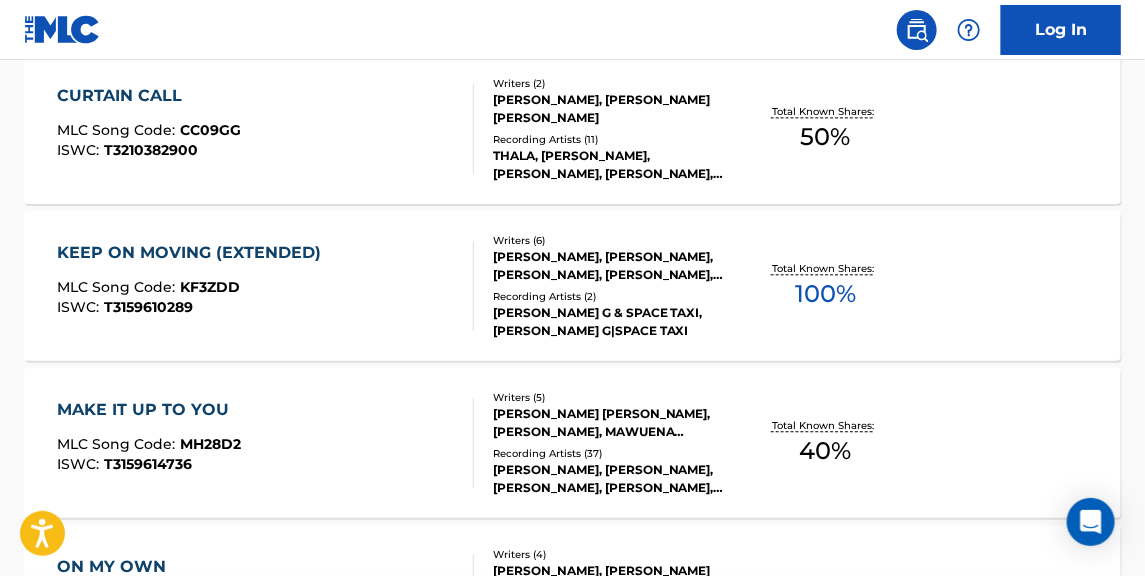 scroll, scrollTop: 1345, scrollLeft: 0, axis: vertical 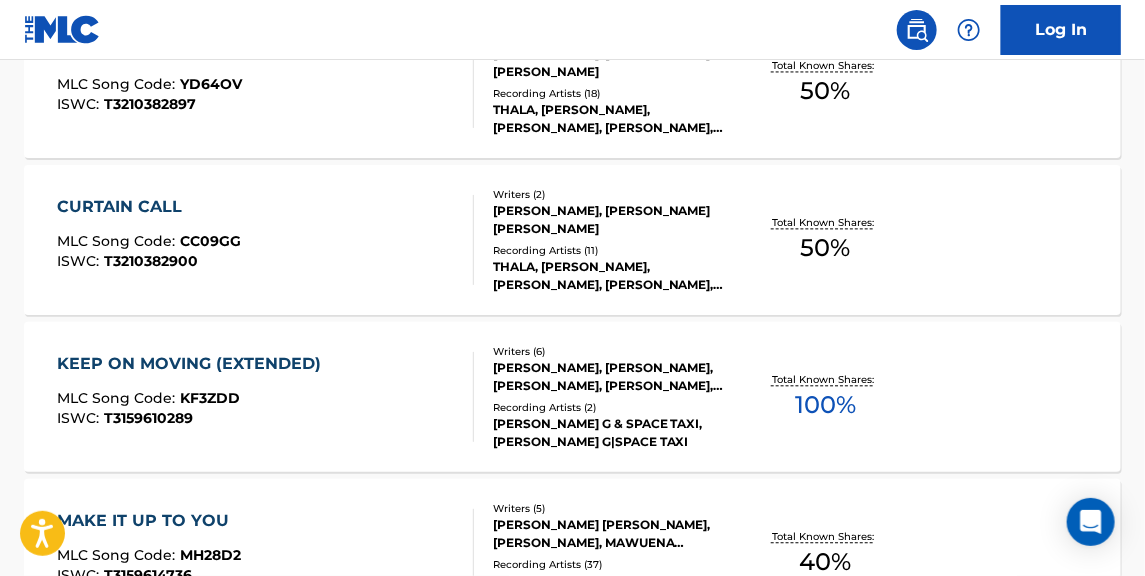 click on "KEEP ON MOVING (EXTENDED) MLC Song Code : KF3ZDD ISWC : T3159610289" at bounding box center [265, 397] 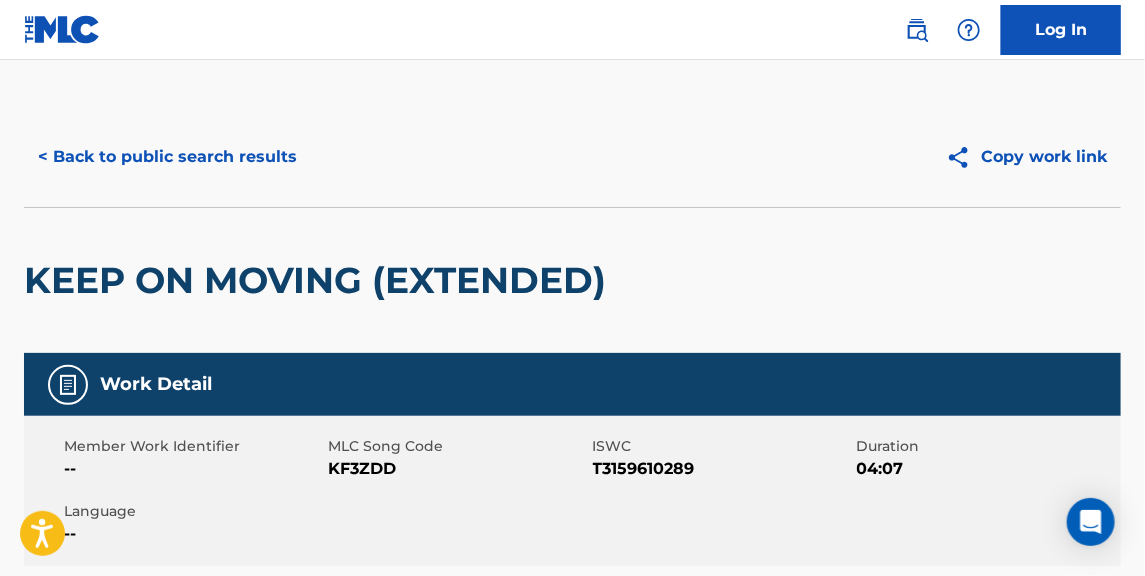 scroll, scrollTop: 0, scrollLeft: 0, axis: both 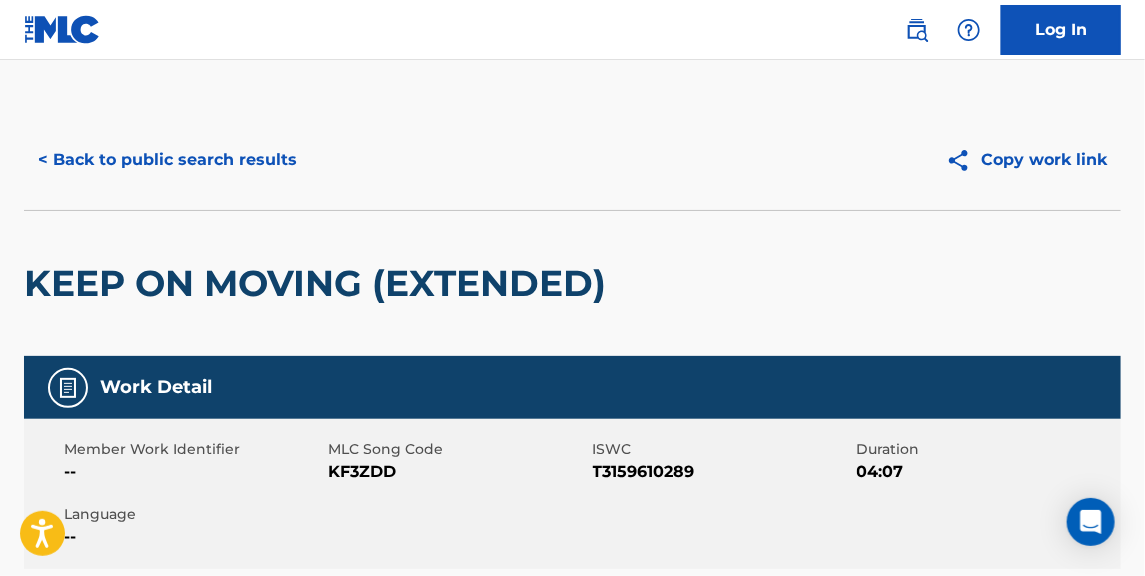 click on "< Back to public search results" at bounding box center [167, 160] 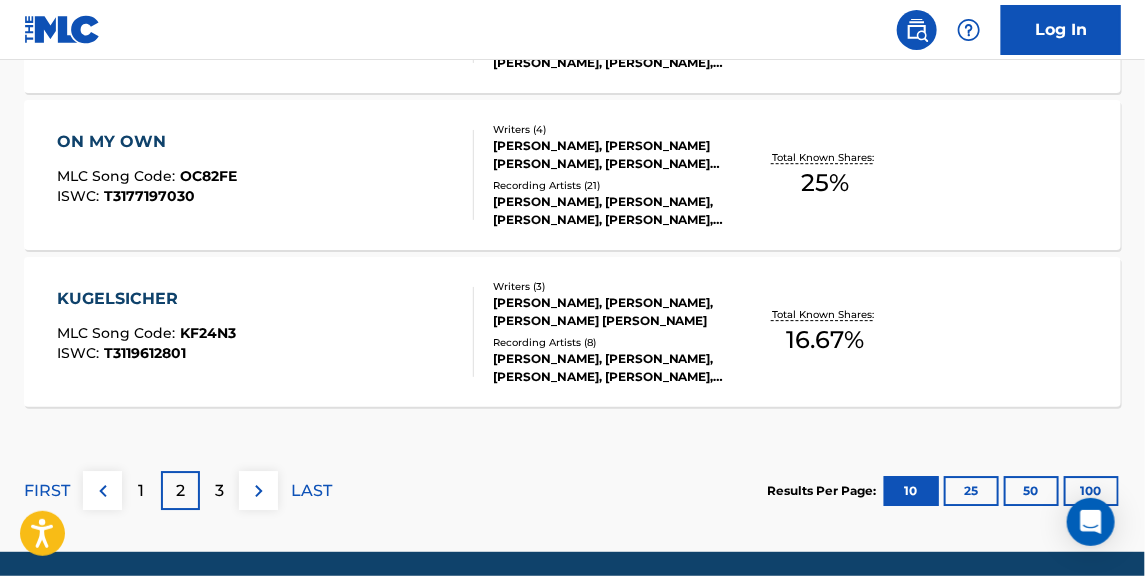 scroll, scrollTop: 1951, scrollLeft: 0, axis: vertical 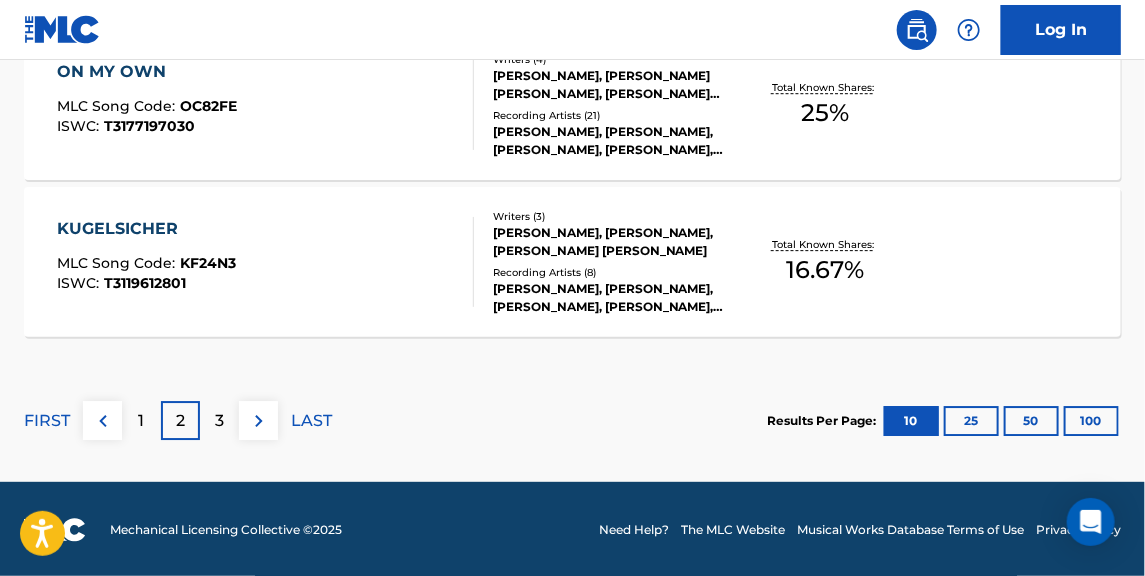 click on "3" at bounding box center [219, 420] 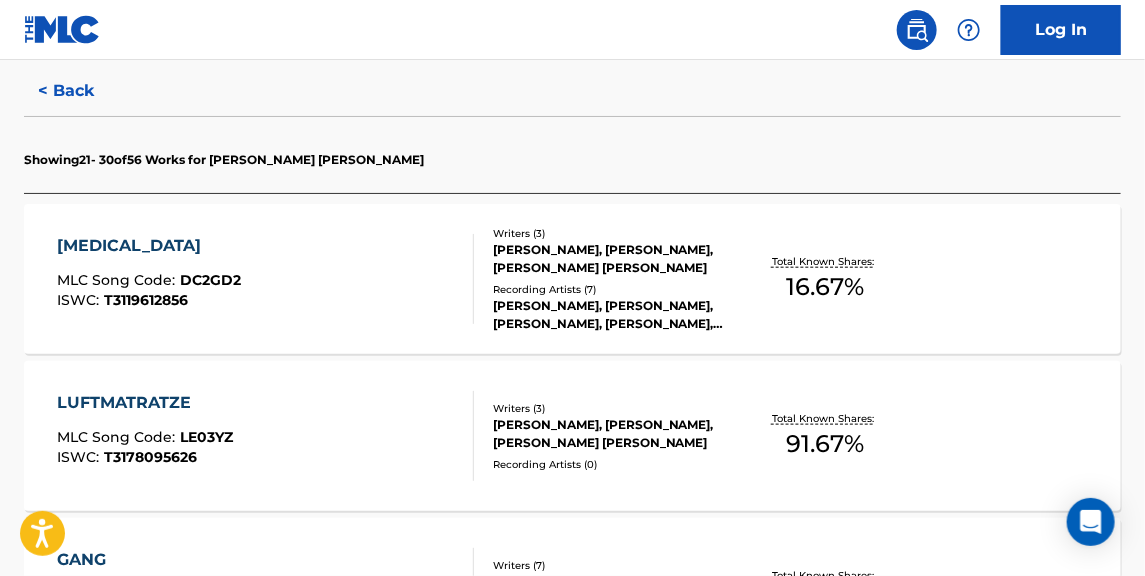 scroll, scrollTop: 587, scrollLeft: 0, axis: vertical 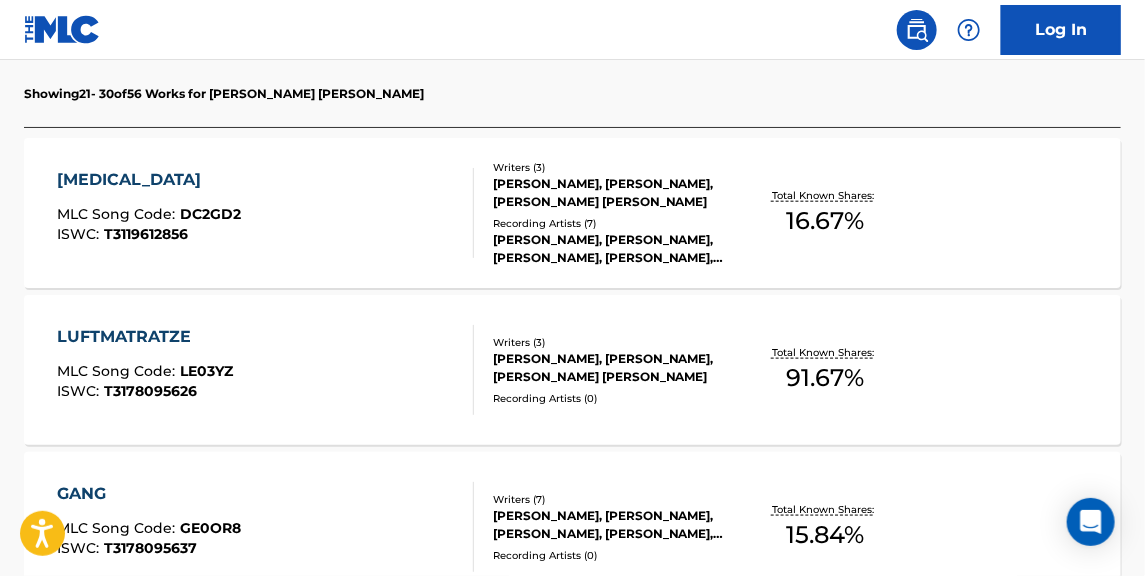 click on "LUFTMATRATZE MLC Song Code : LE03YZ ISWC : T3178095626" at bounding box center (265, 370) 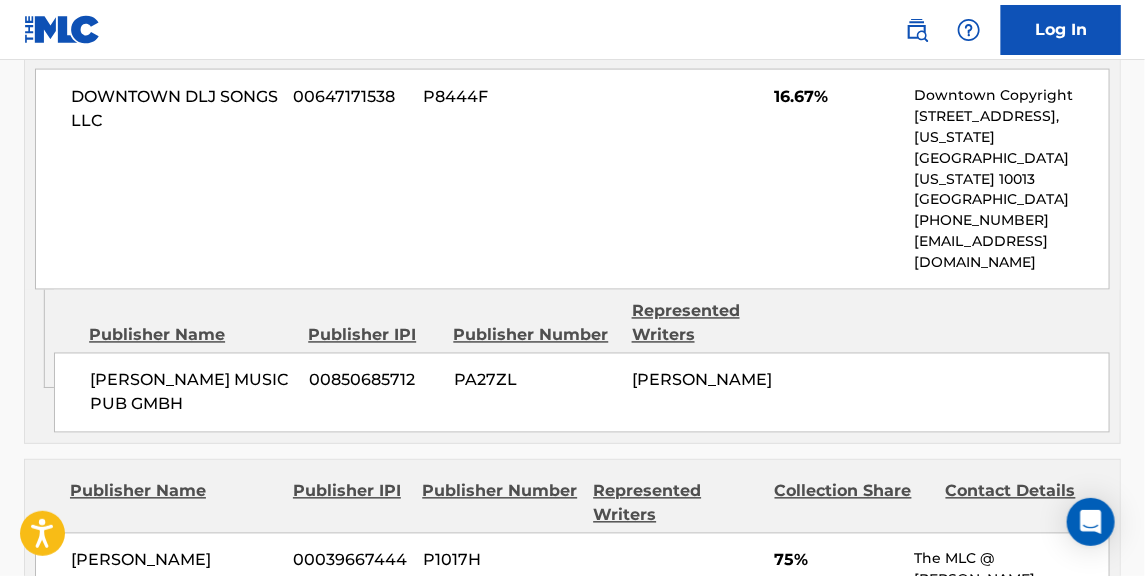 scroll, scrollTop: 1430, scrollLeft: 0, axis: vertical 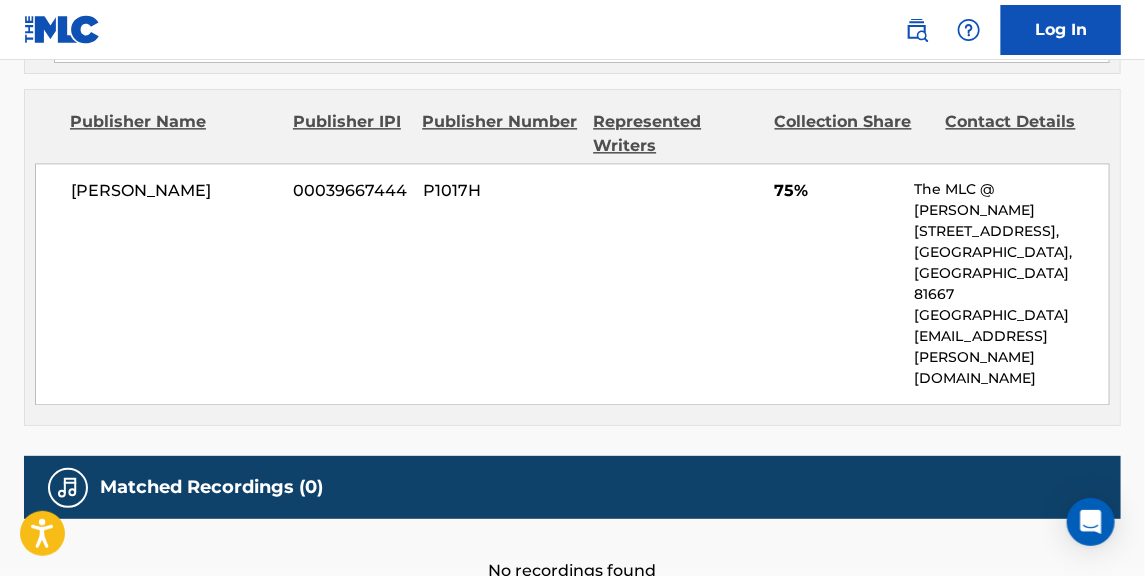 click on "[PERSON_NAME] 00039667444 P1017H 75% The MLC @ GEMA [STREET_ADDRESS] [EMAIL_ADDRESS][PERSON_NAME][DOMAIN_NAME]" at bounding box center [572, 284] 